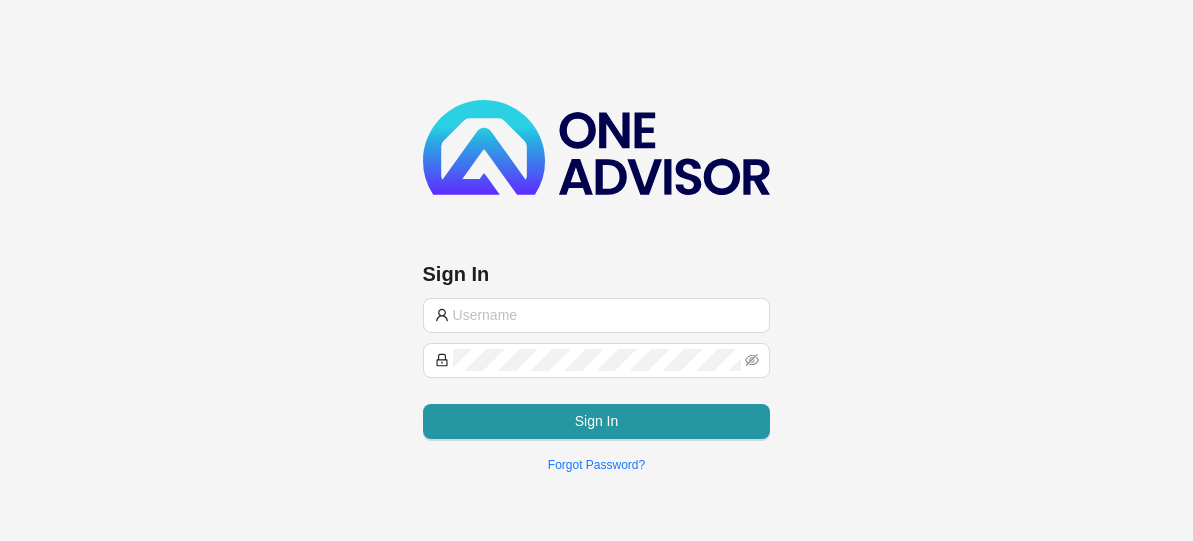 scroll, scrollTop: 0, scrollLeft: 0, axis: both 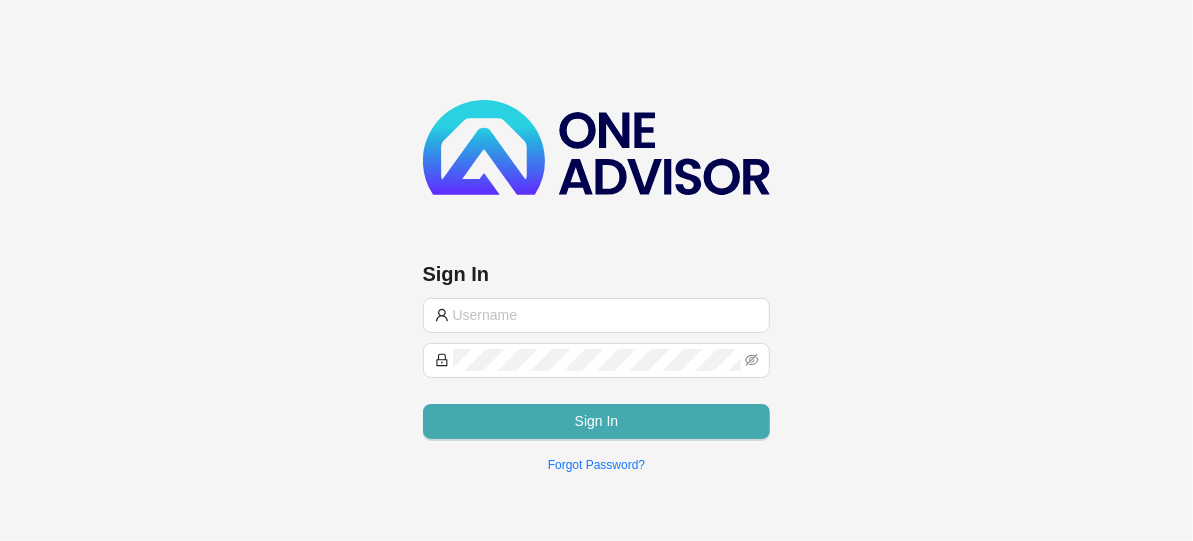 type on "[EMAIL]" 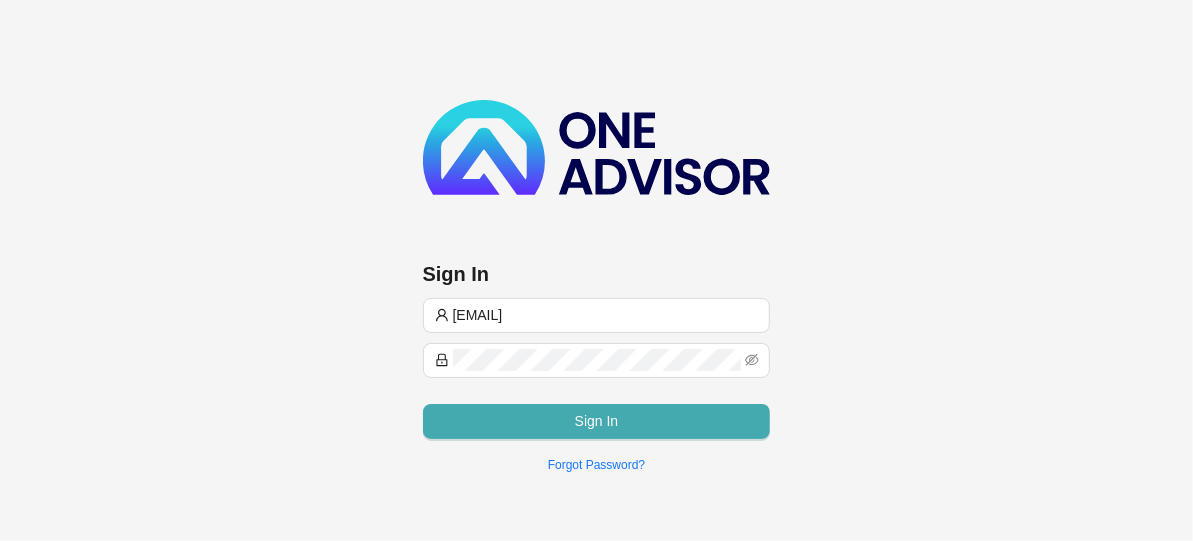 click on "Sign In" at bounding box center (597, 421) 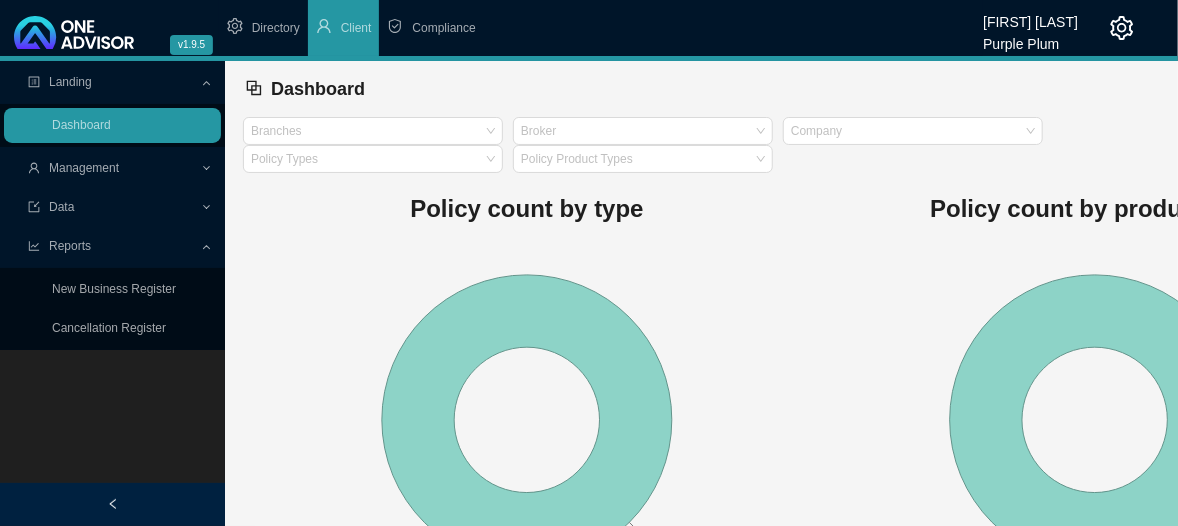 drag, startPoint x: 76, startPoint y: 246, endPoint x: 142, endPoint y: 267, distance: 69.260376 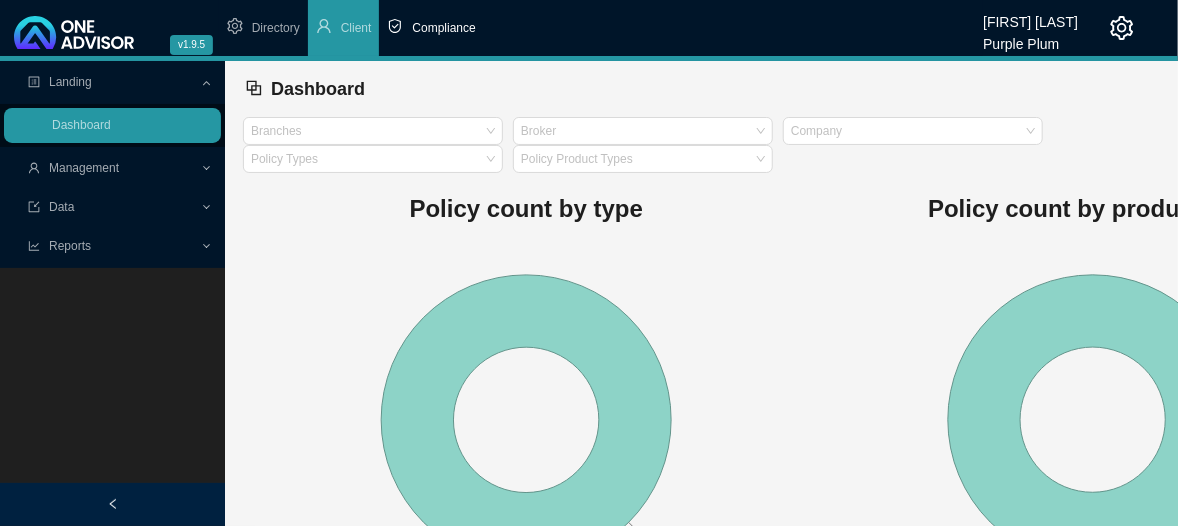 click on "Compliance" at bounding box center (431, 28) 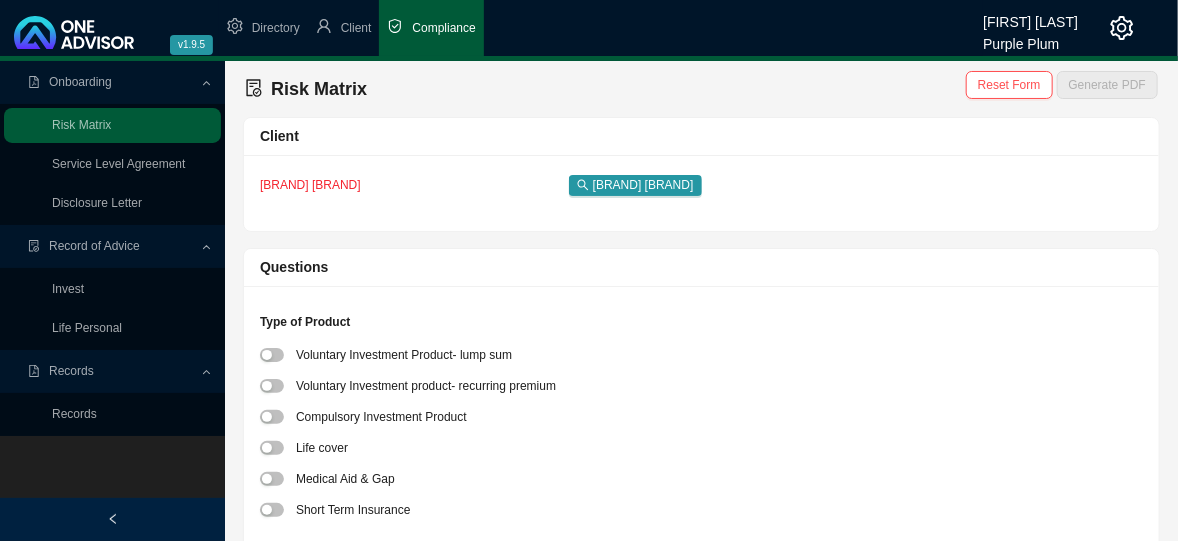 click on "Records" at bounding box center (71, 371) 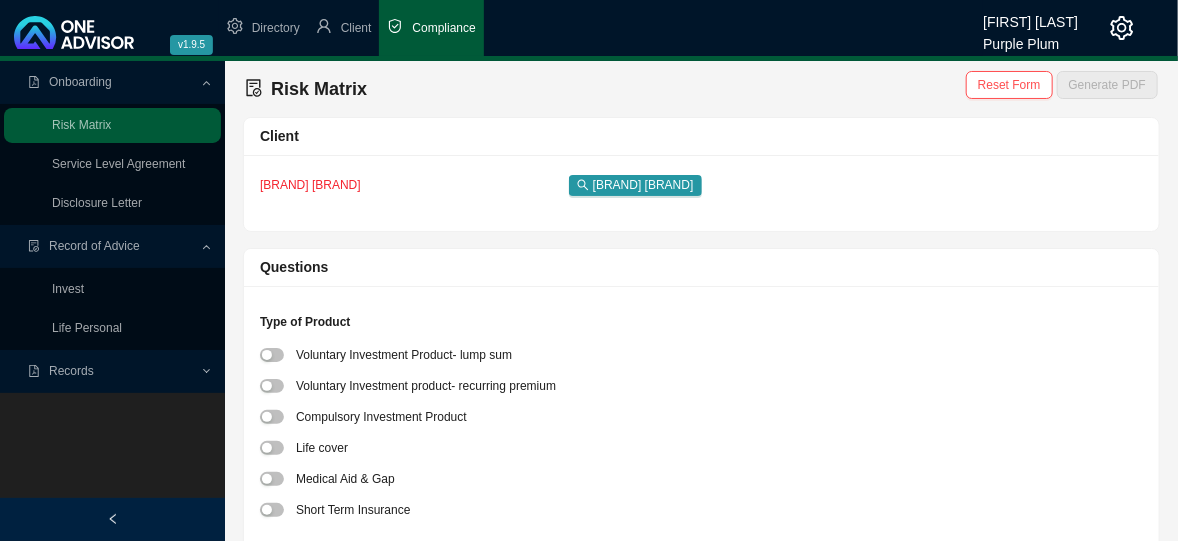 click on "Records" at bounding box center [71, 371] 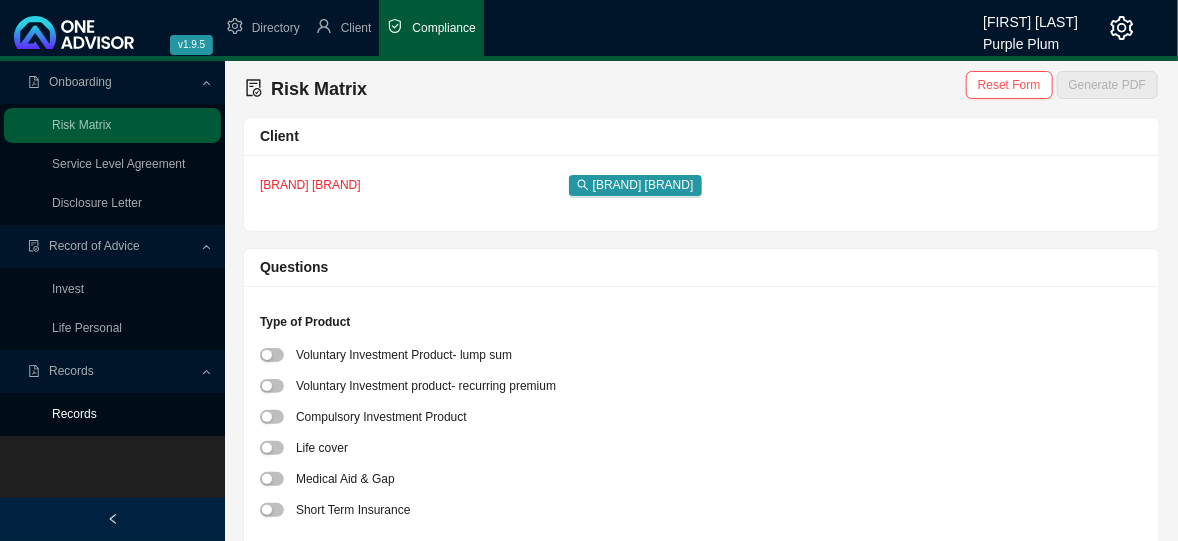 click on "Records" at bounding box center (74, 414) 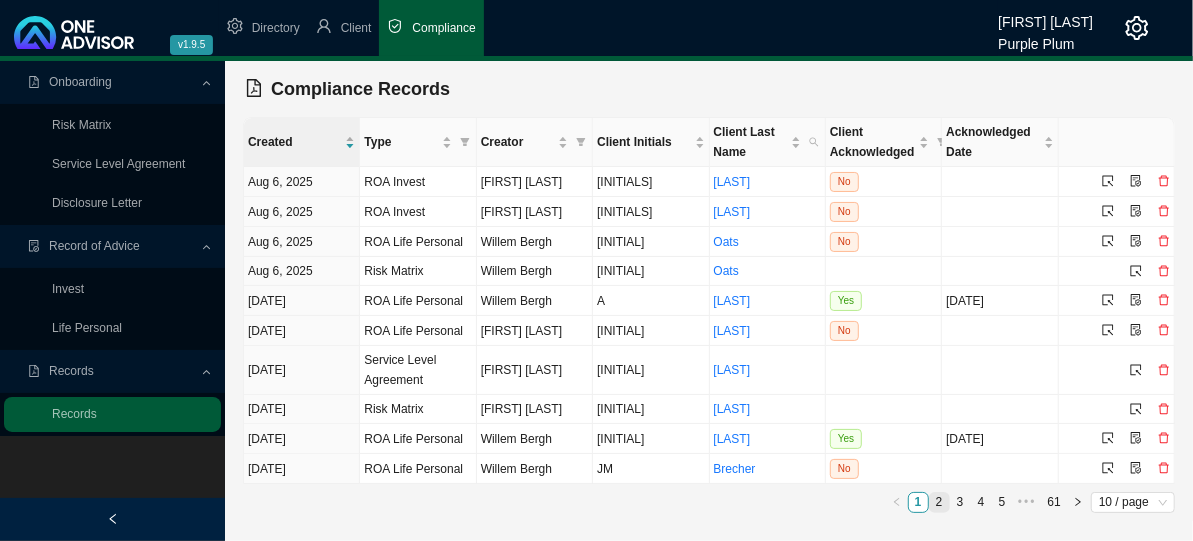 click on "2" at bounding box center (939, 502) 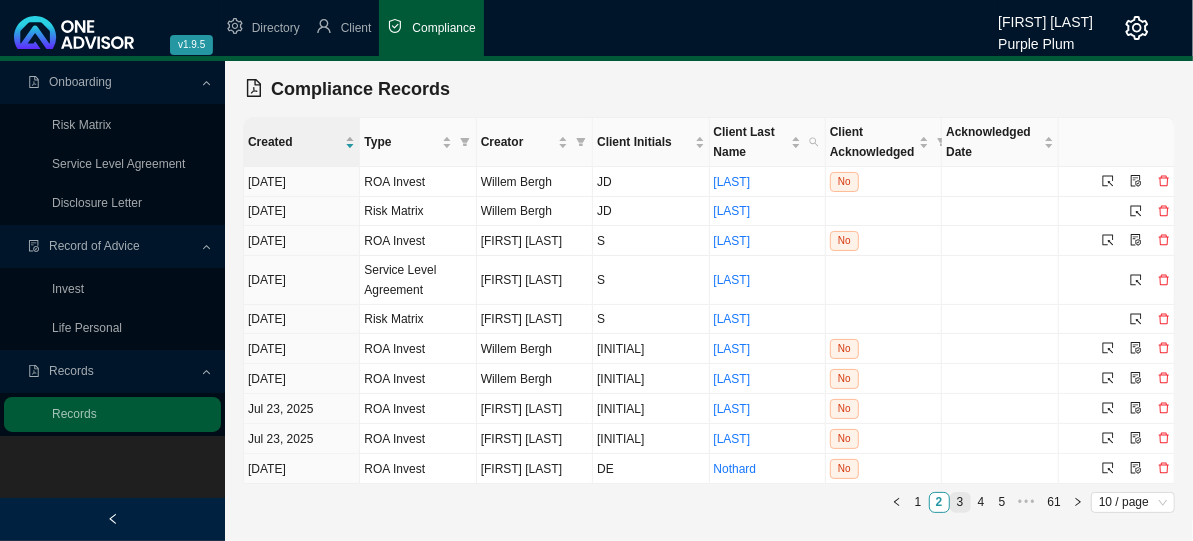 click on "3" at bounding box center [960, 502] 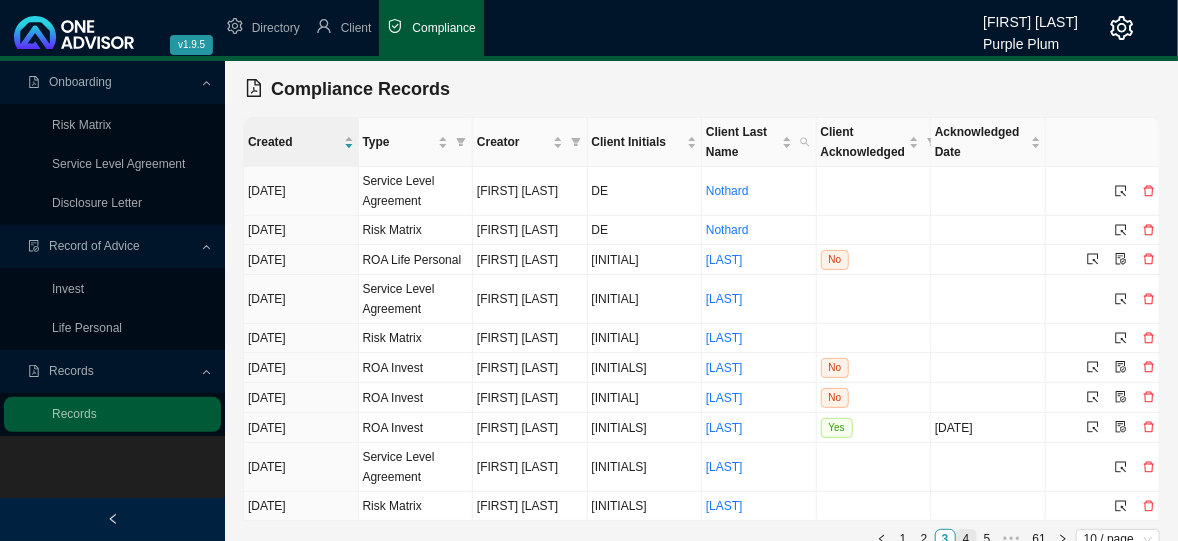 click on "4" at bounding box center [966, 539] 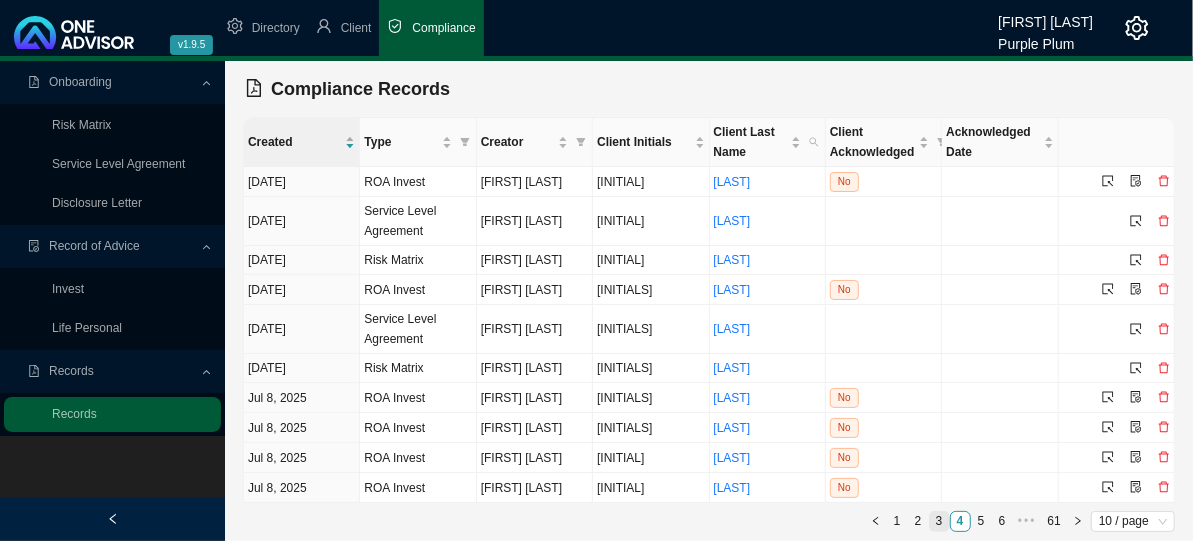 click on "3" at bounding box center (939, 521) 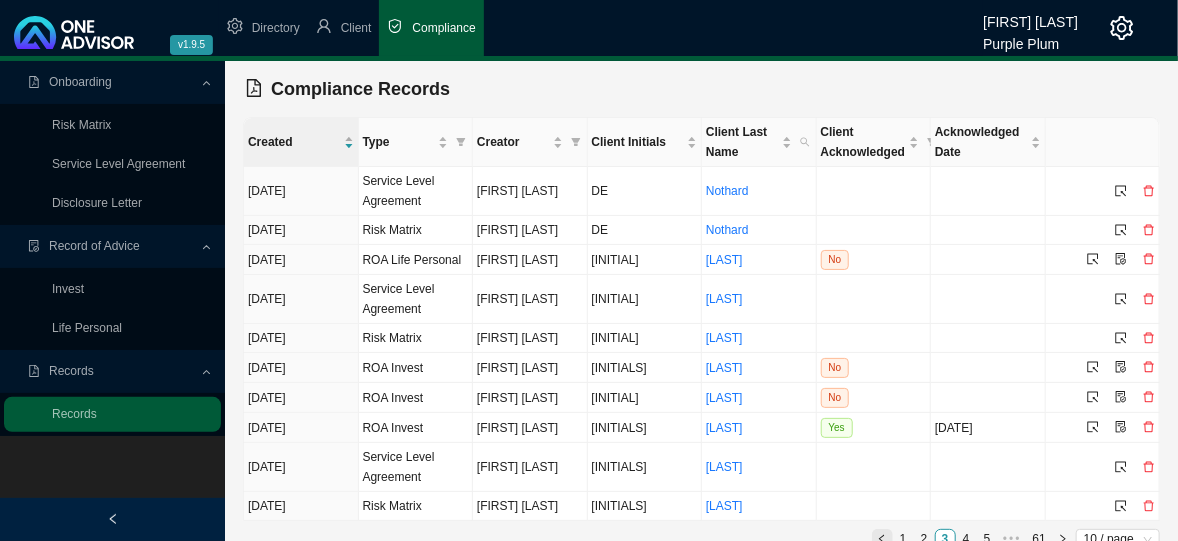 click 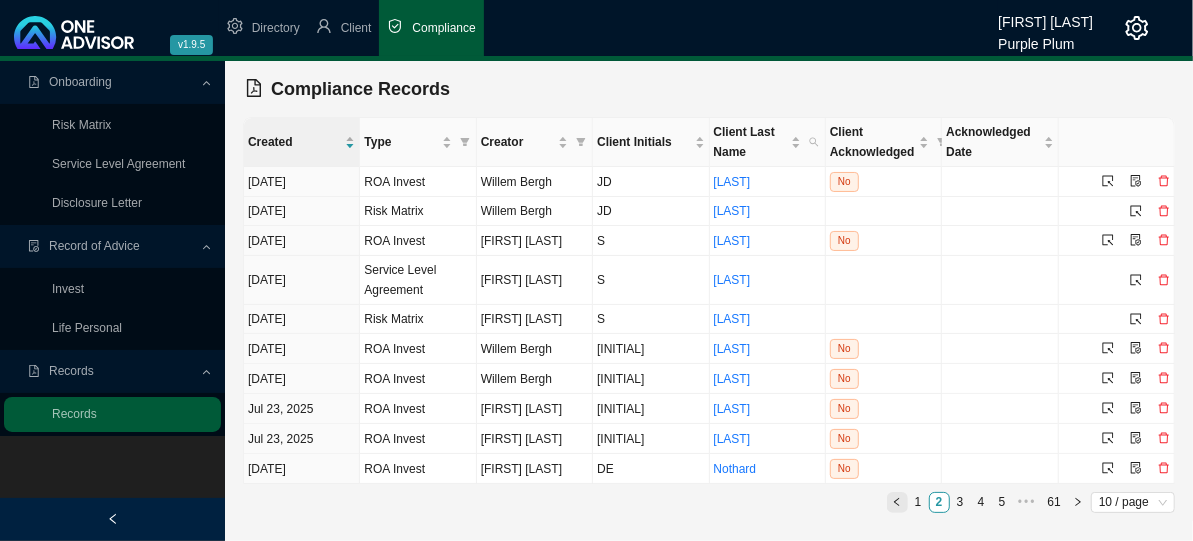 click 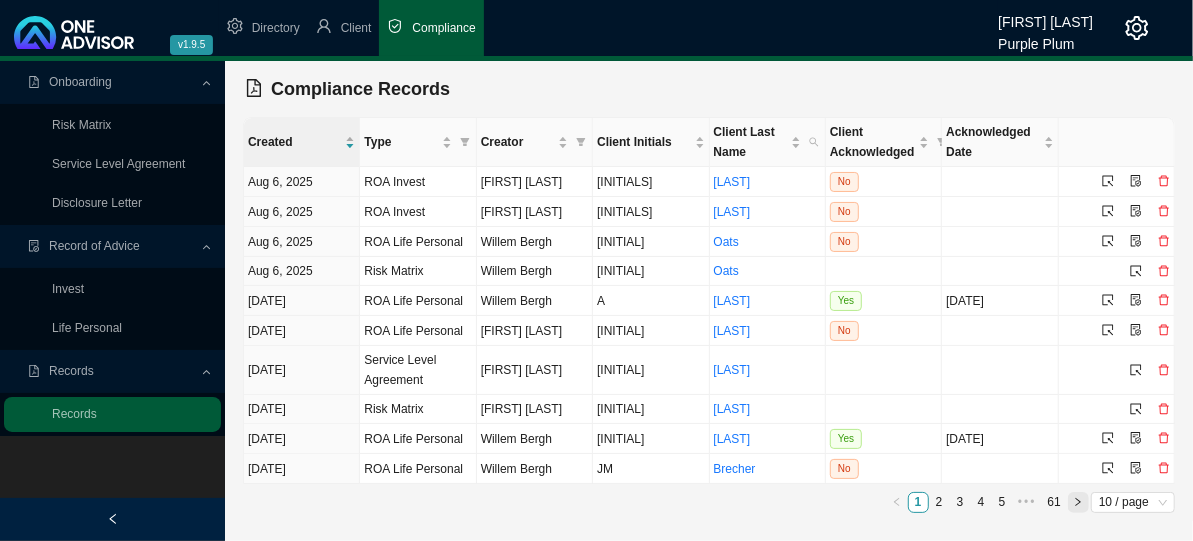 click 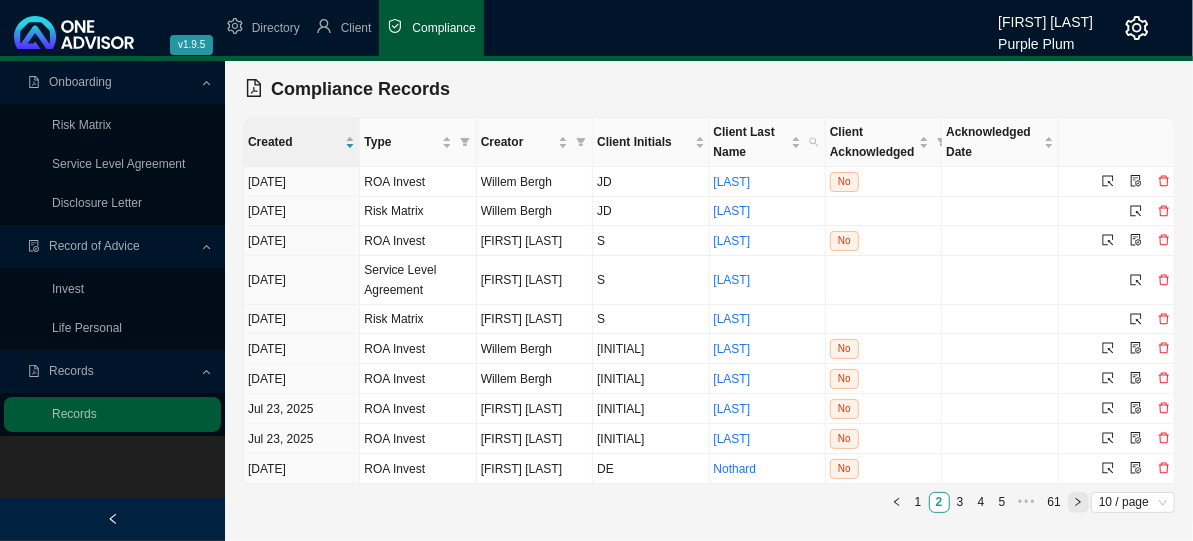 click 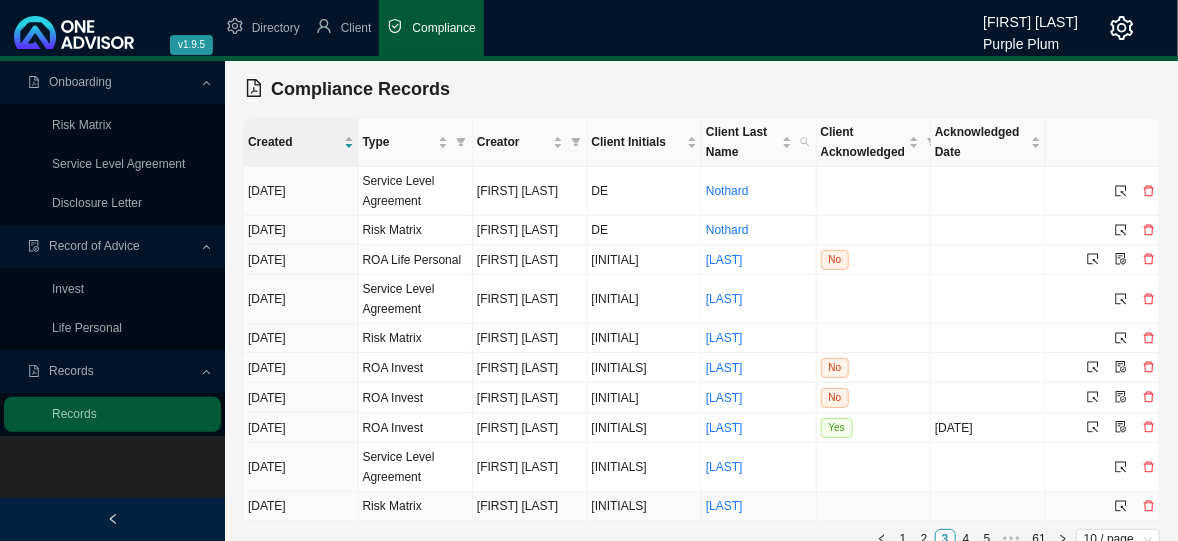 click at bounding box center (1103, 506) 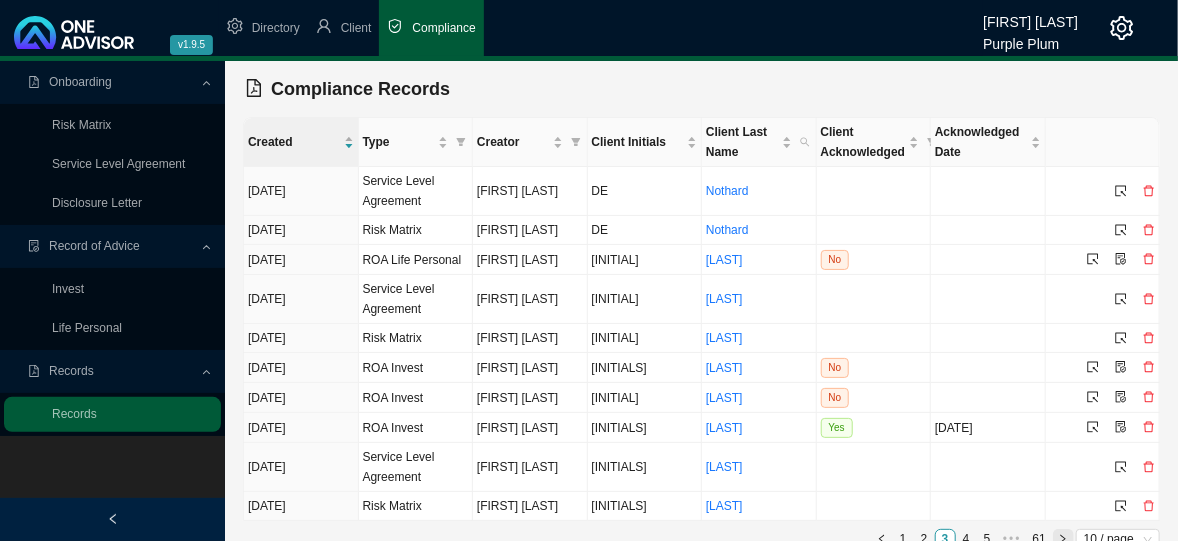 click 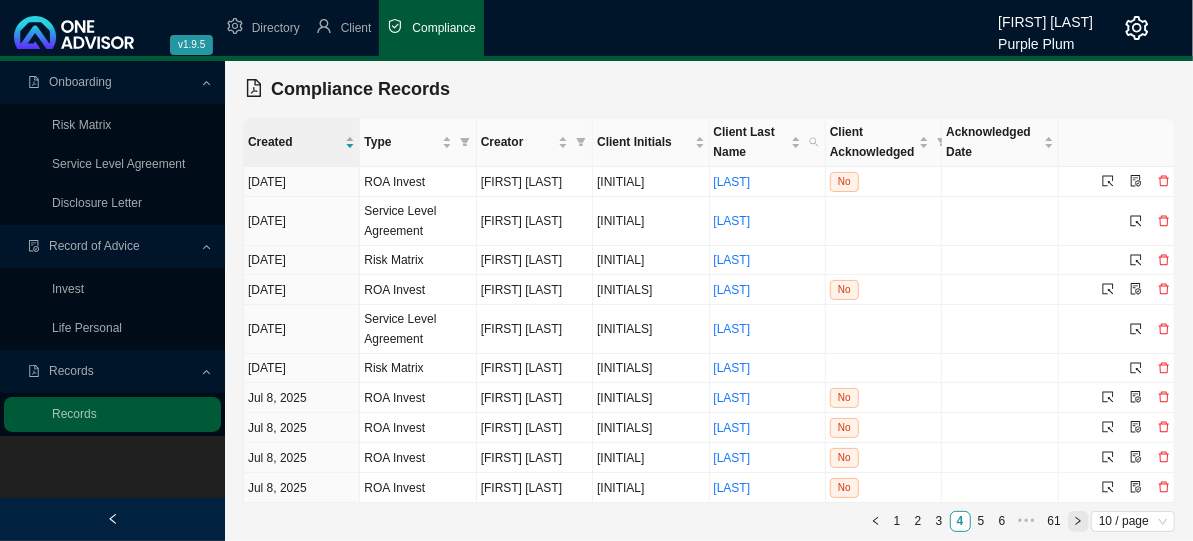 click 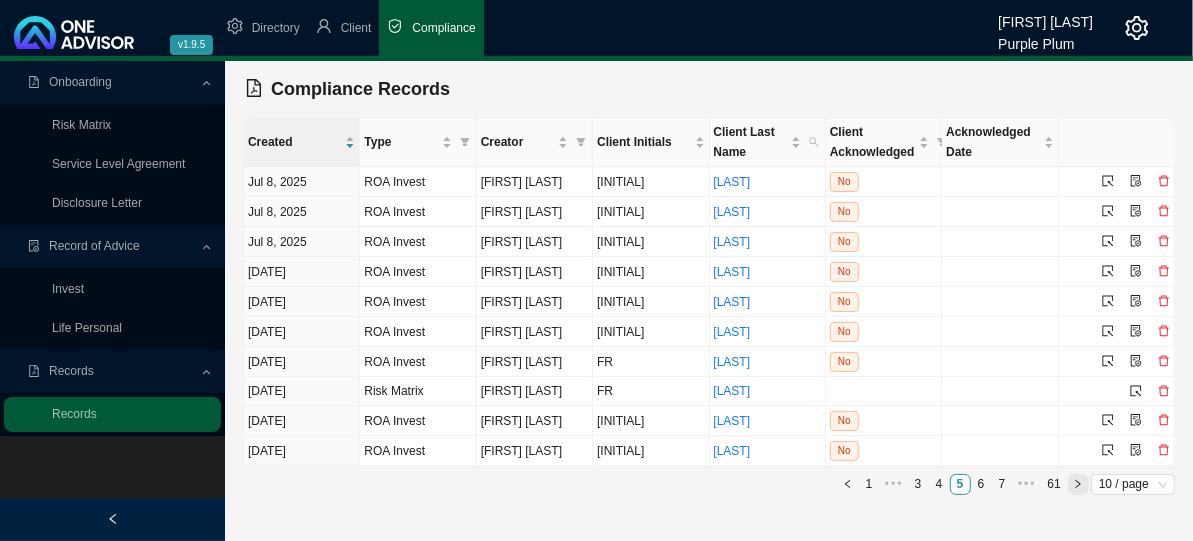 click 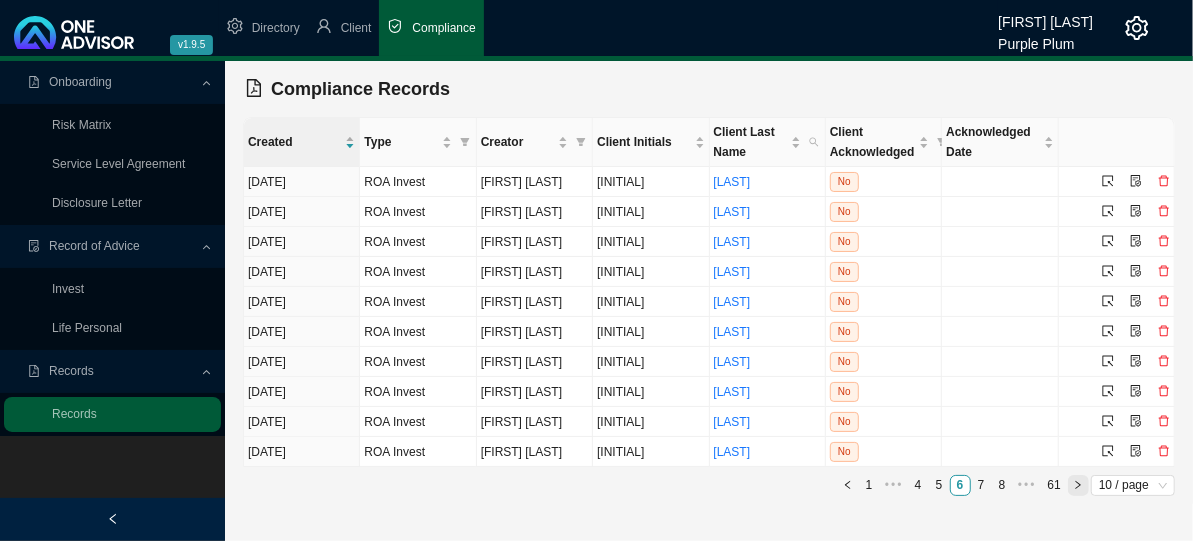 click 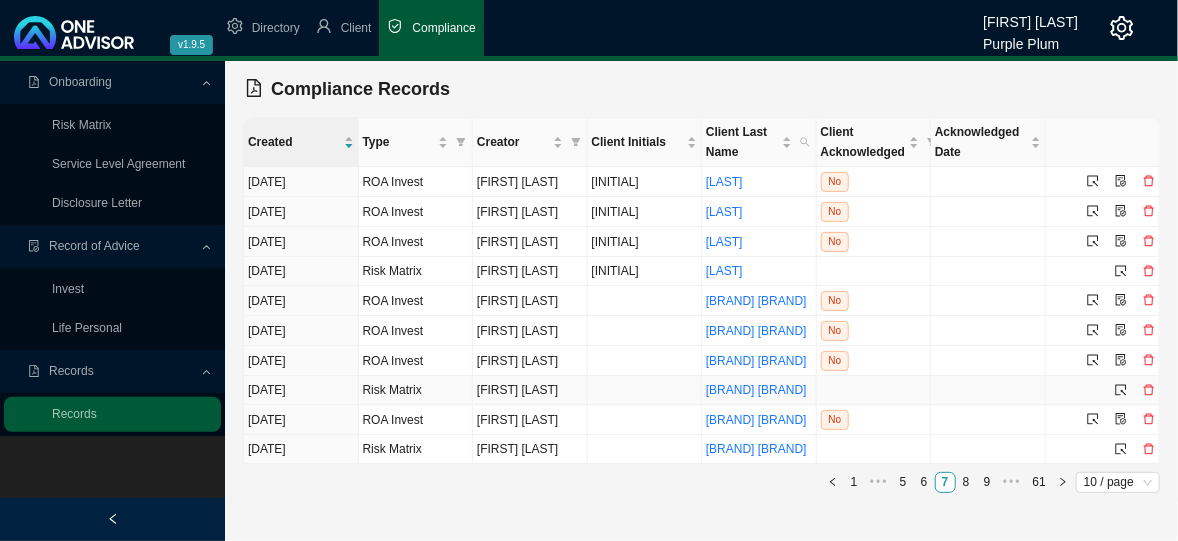 scroll, scrollTop: 30, scrollLeft: 0, axis: vertical 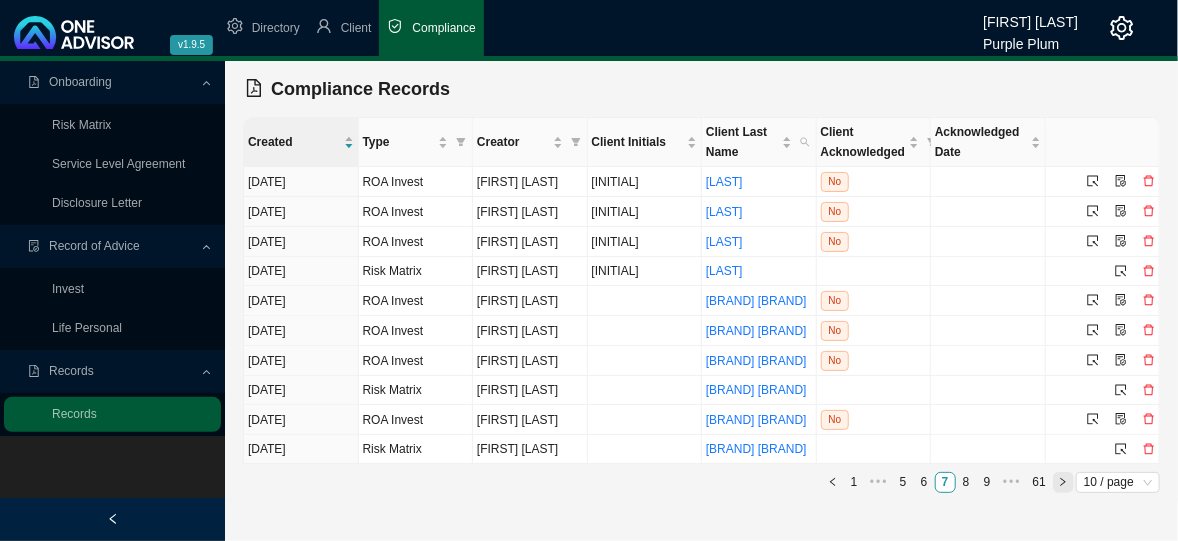click 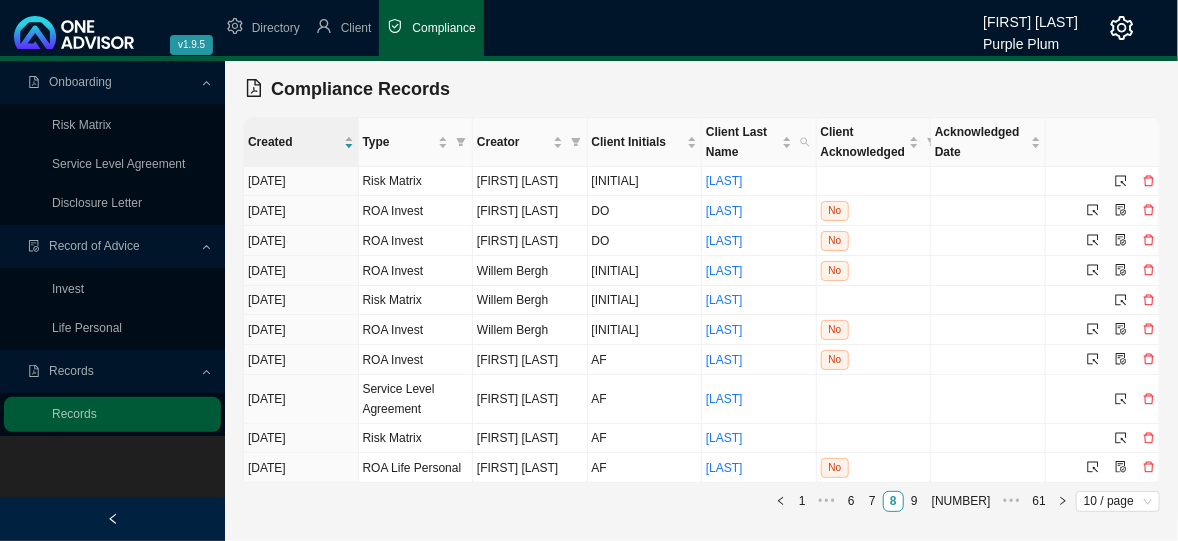 scroll, scrollTop: 0, scrollLeft: 0, axis: both 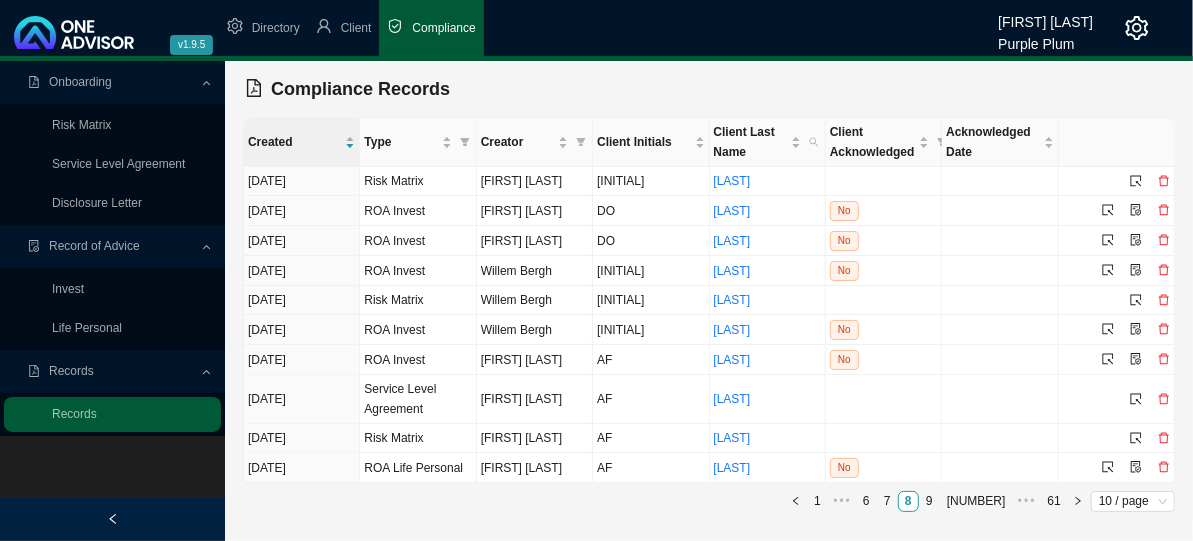 click on "Records" at bounding box center [71, 371] 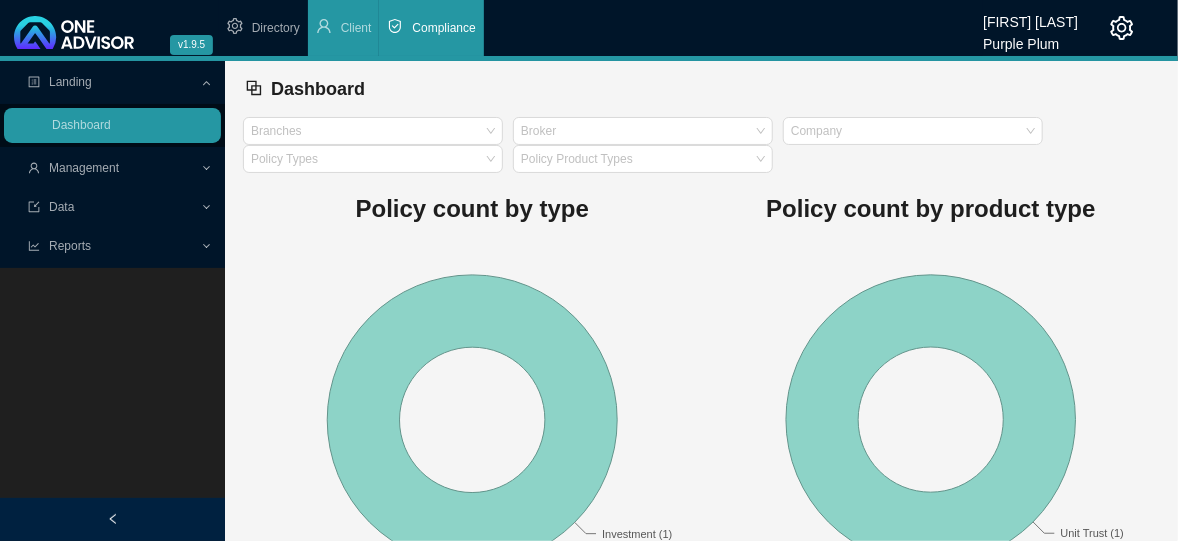 click on "Management" at bounding box center (84, 168) 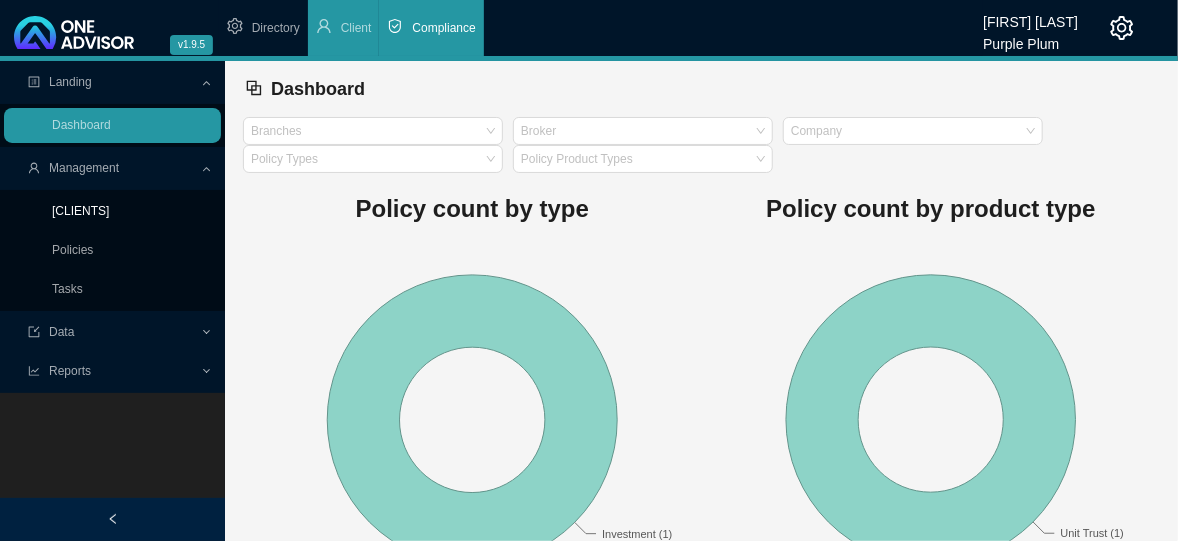 click on "[CLIENTS]" at bounding box center [80, 211] 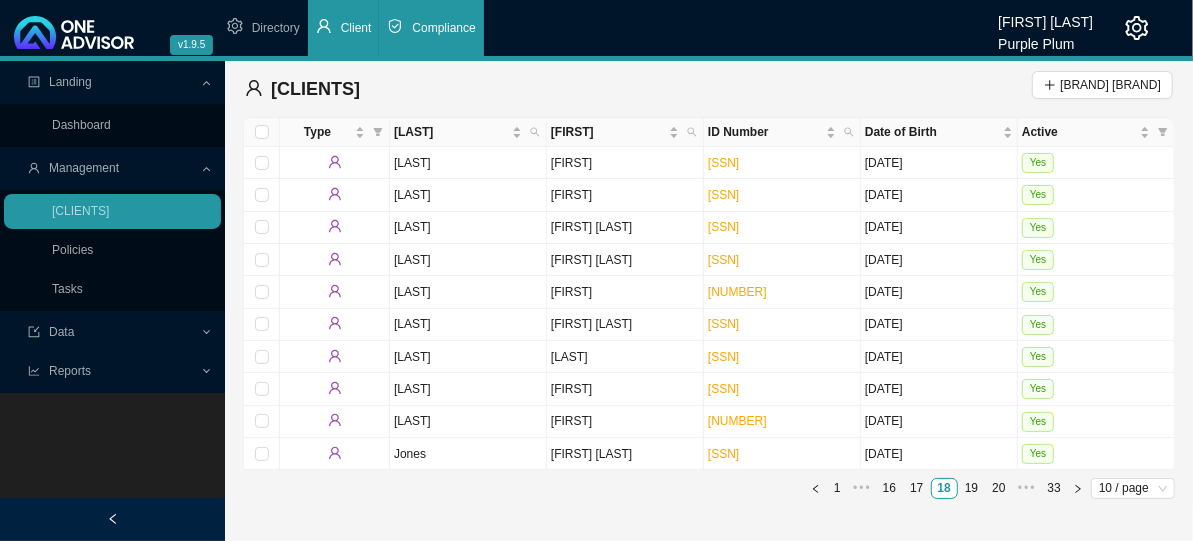 click on "Client" at bounding box center (356, 28) 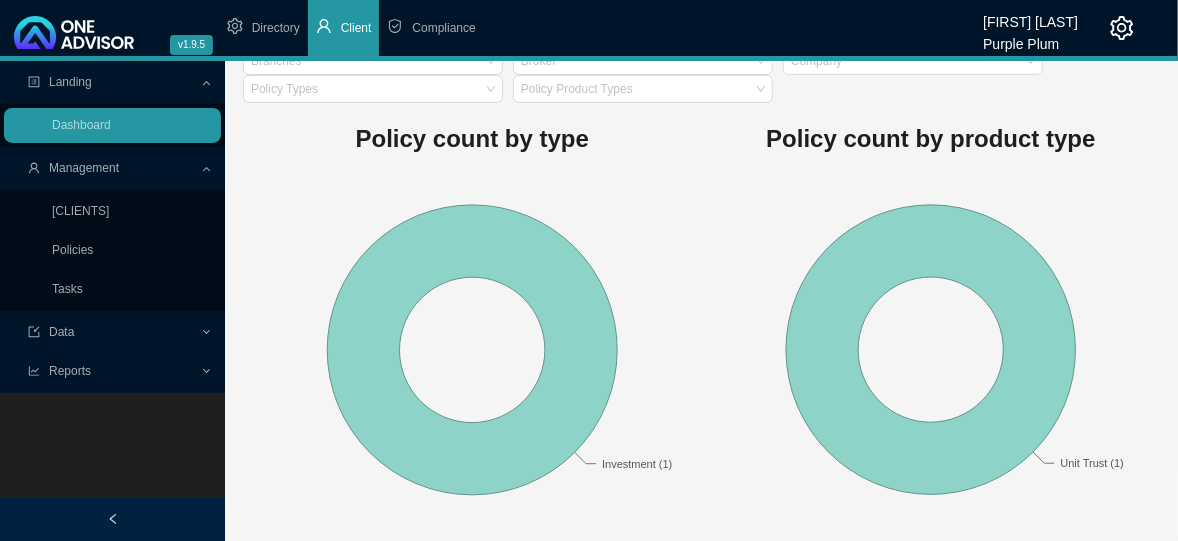 scroll, scrollTop: 0, scrollLeft: 0, axis: both 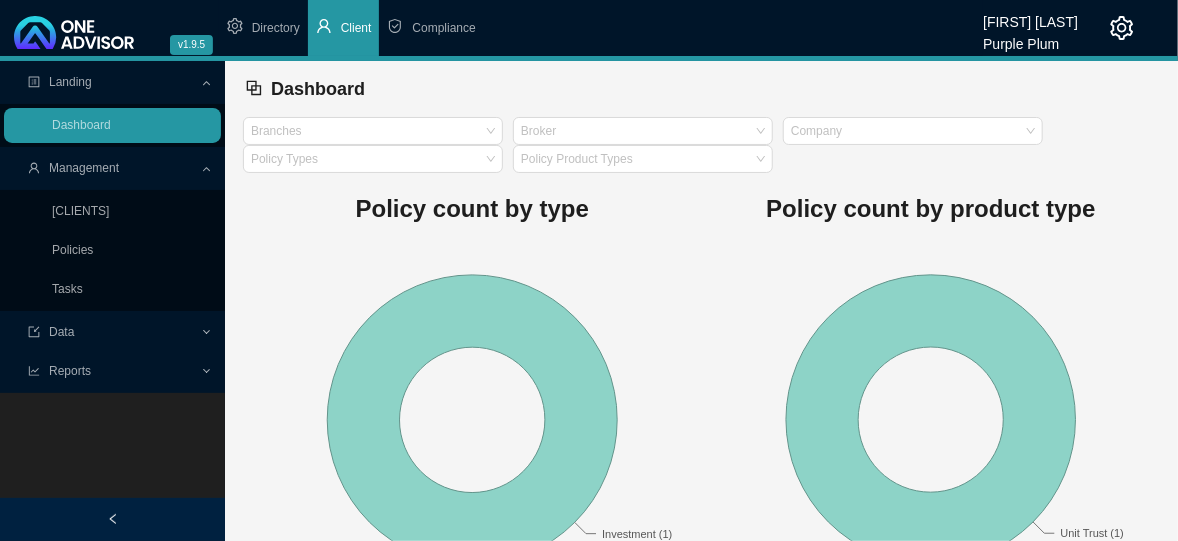 click on "Client" at bounding box center [356, 28] 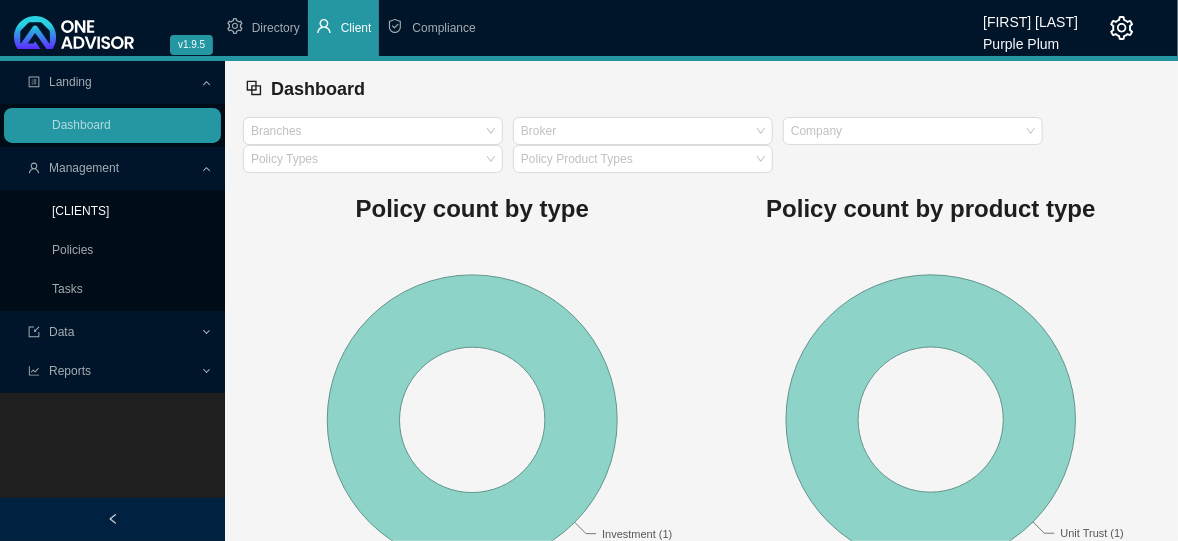 click on "[CLIENTS]" at bounding box center [80, 211] 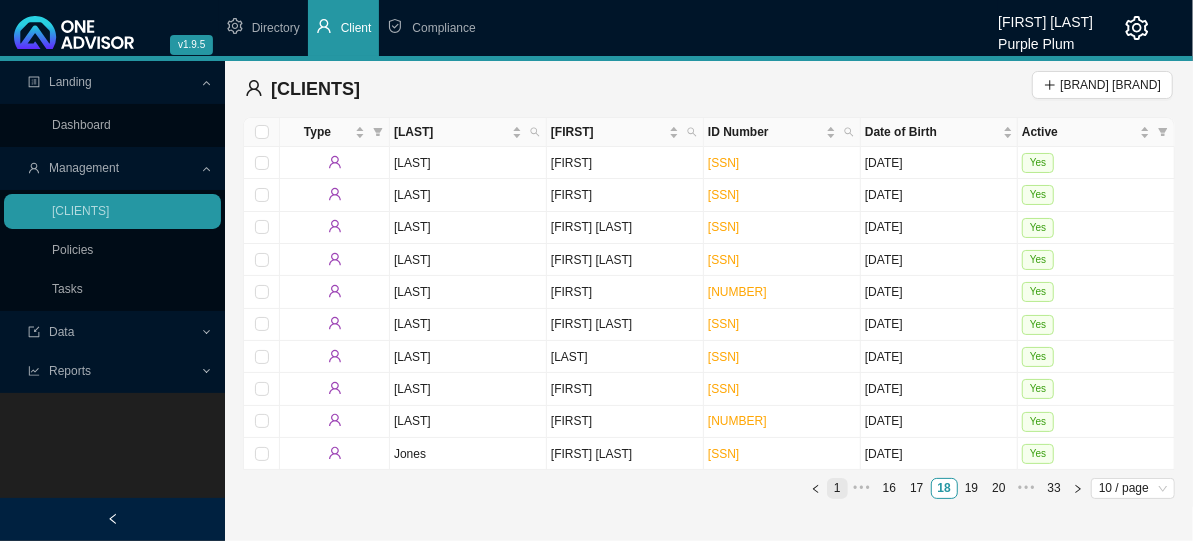click on "1" at bounding box center [837, 488] 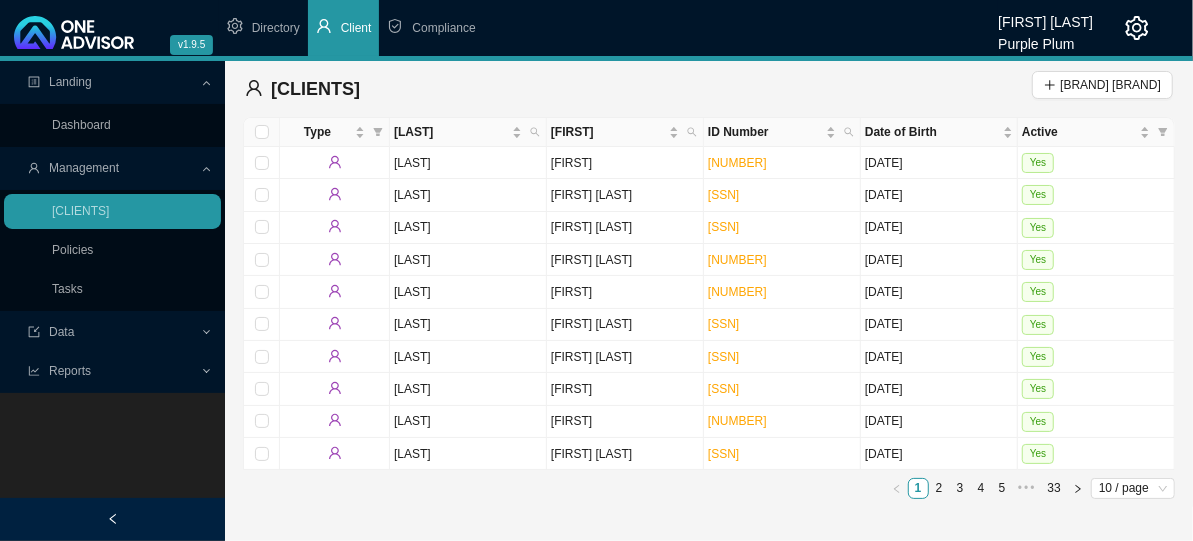 click on "[CLIENTS]" at bounding box center (315, 89) 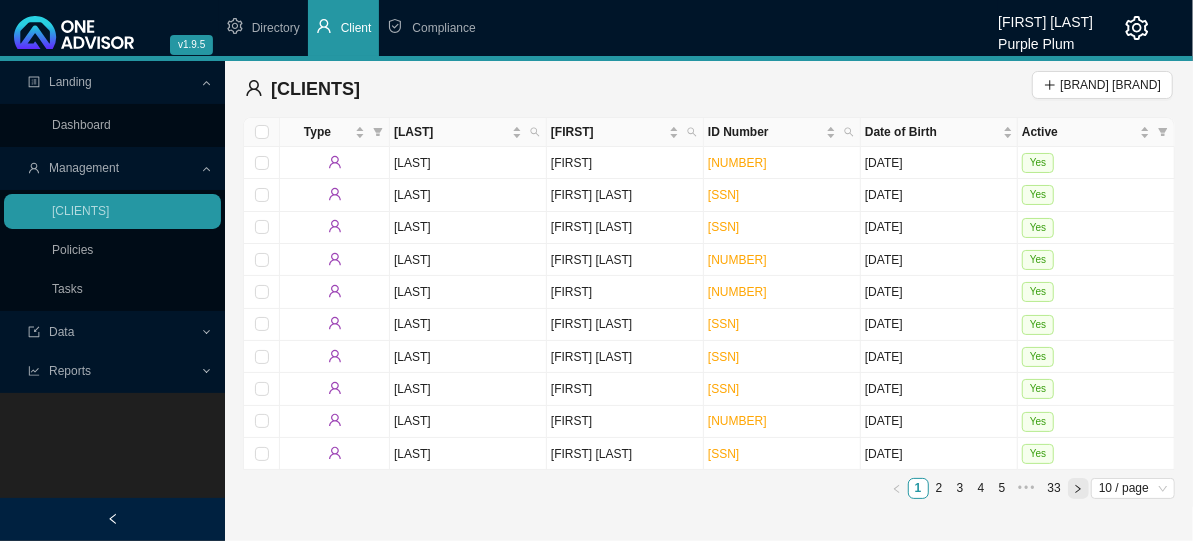 click 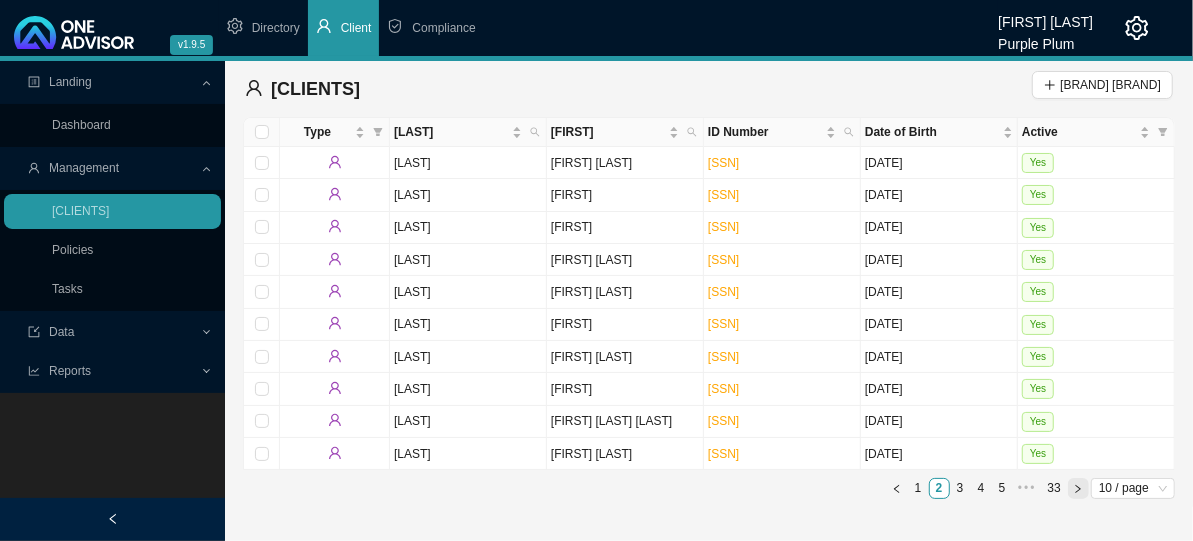click 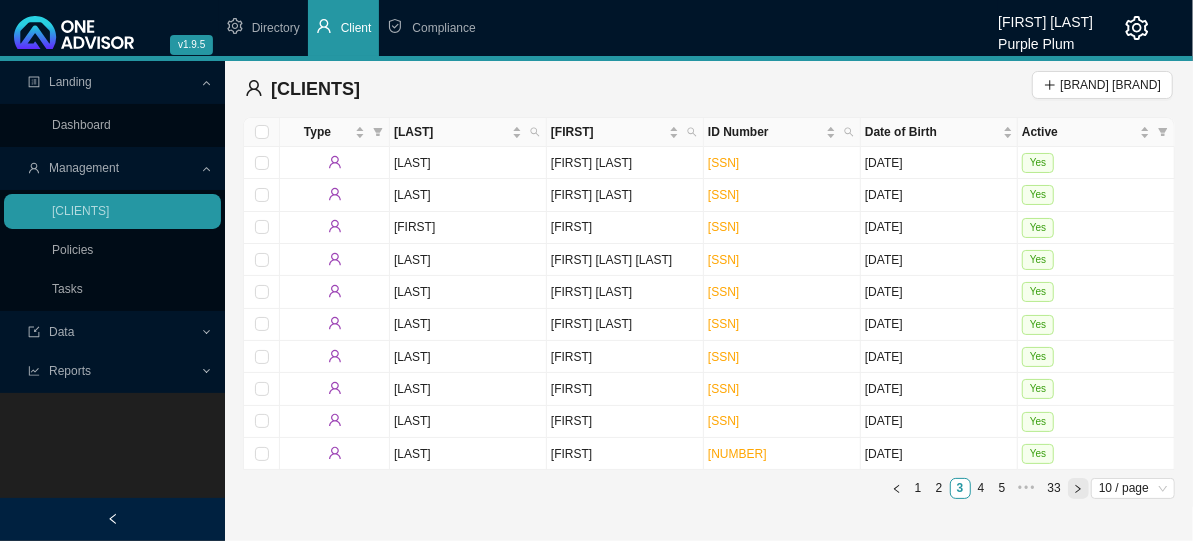 click 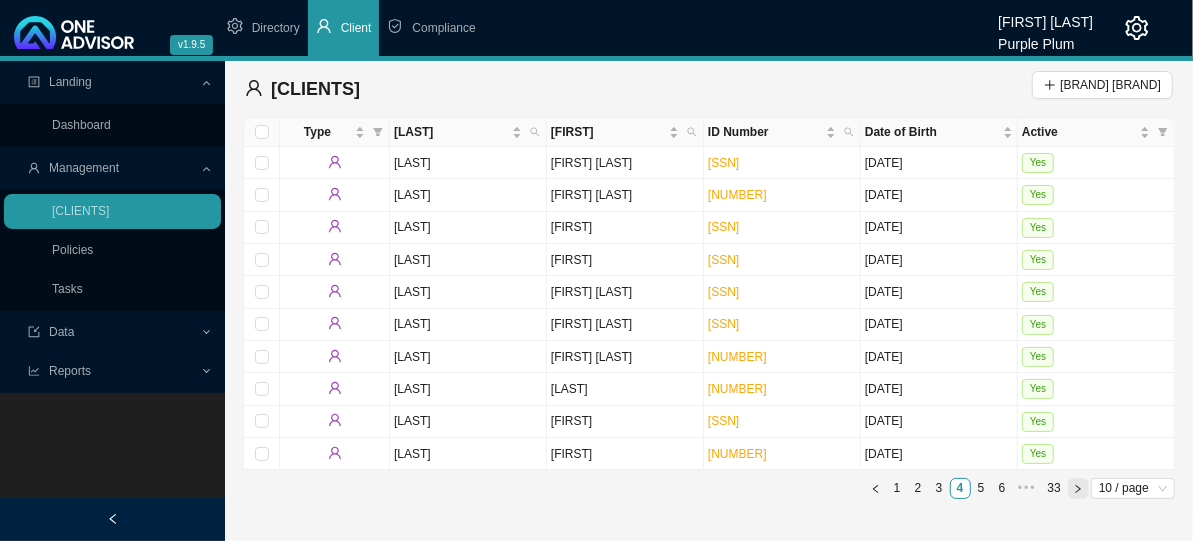click 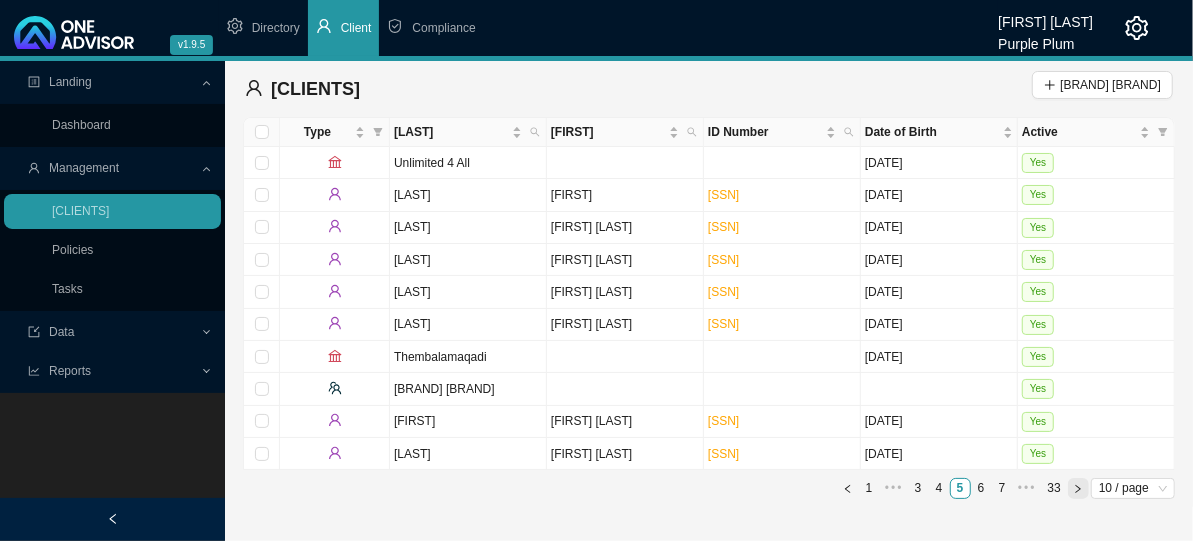 click 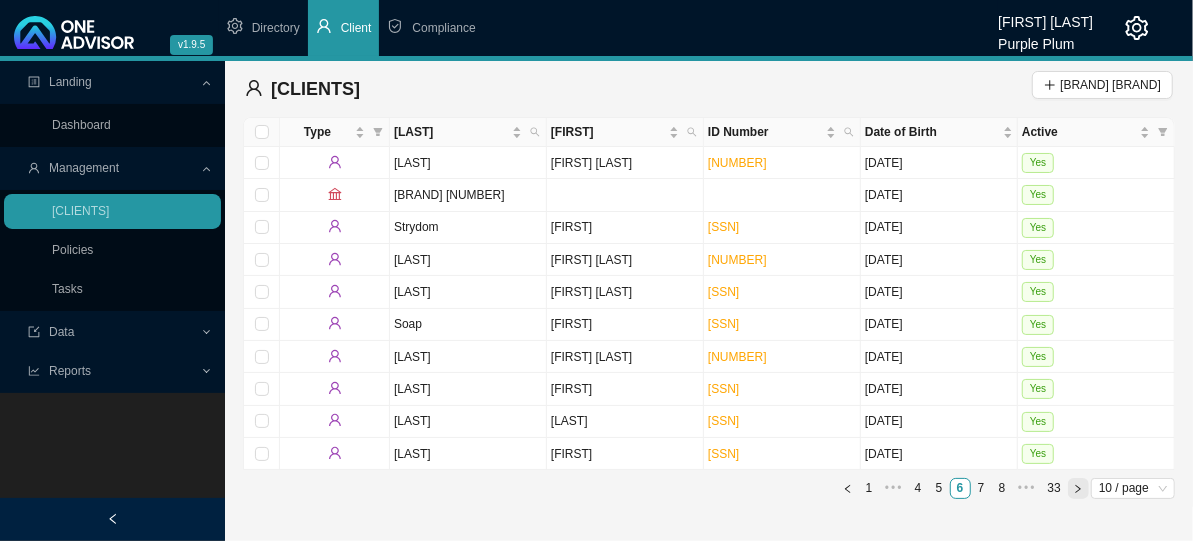 click 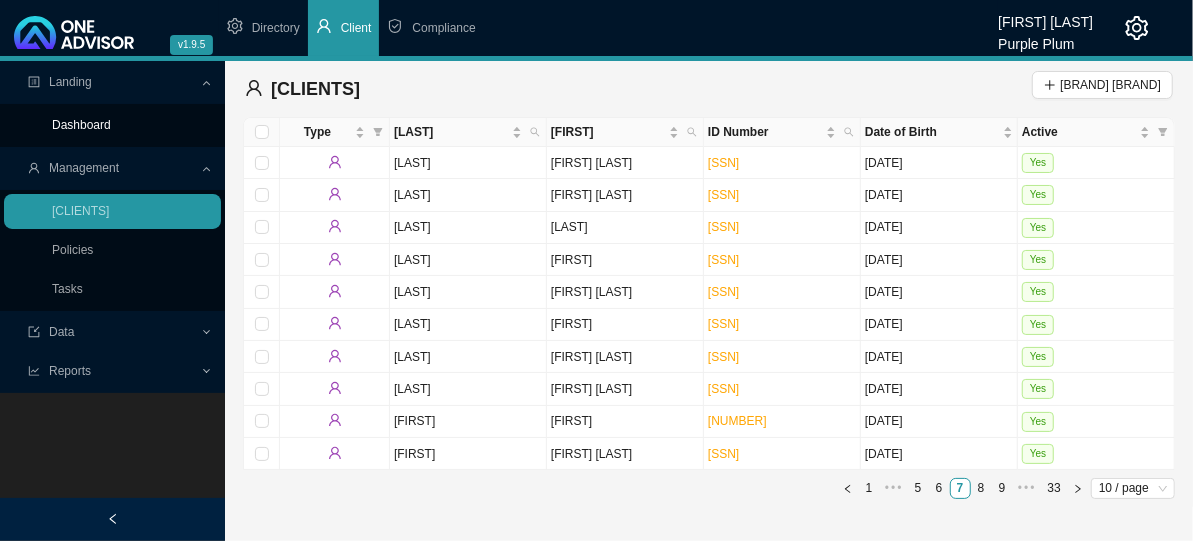 click on "Dashboard" at bounding box center [81, 125] 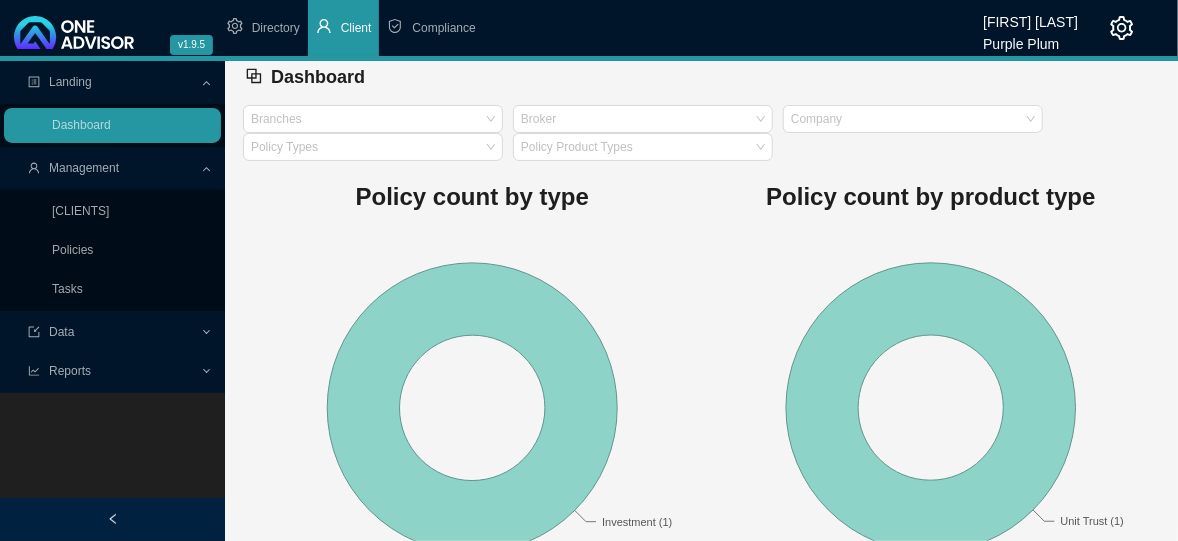 scroll, scrollTop: 0, scrollLeft: 0, axis: both 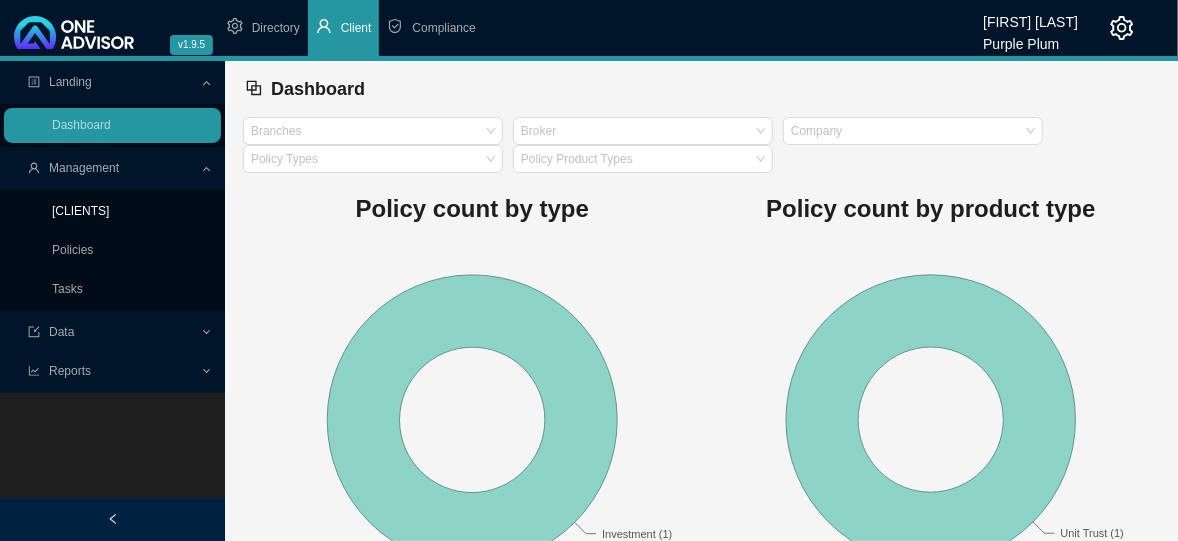 click on "[CLIENTS]" at bounding box center (80, 211) 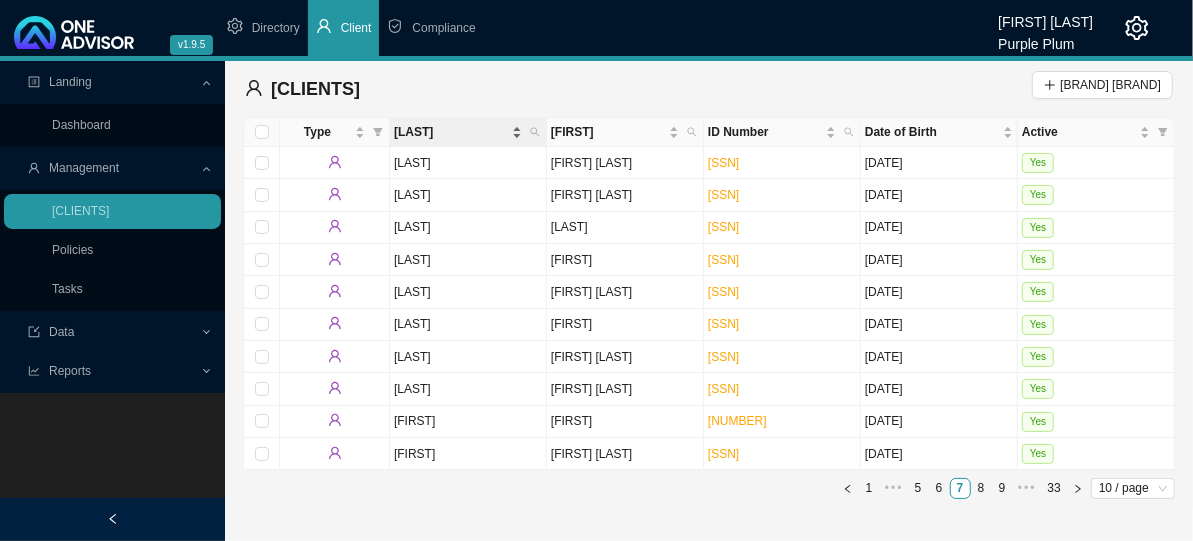 click on "[LAST]" at bounding box center [458, 132] 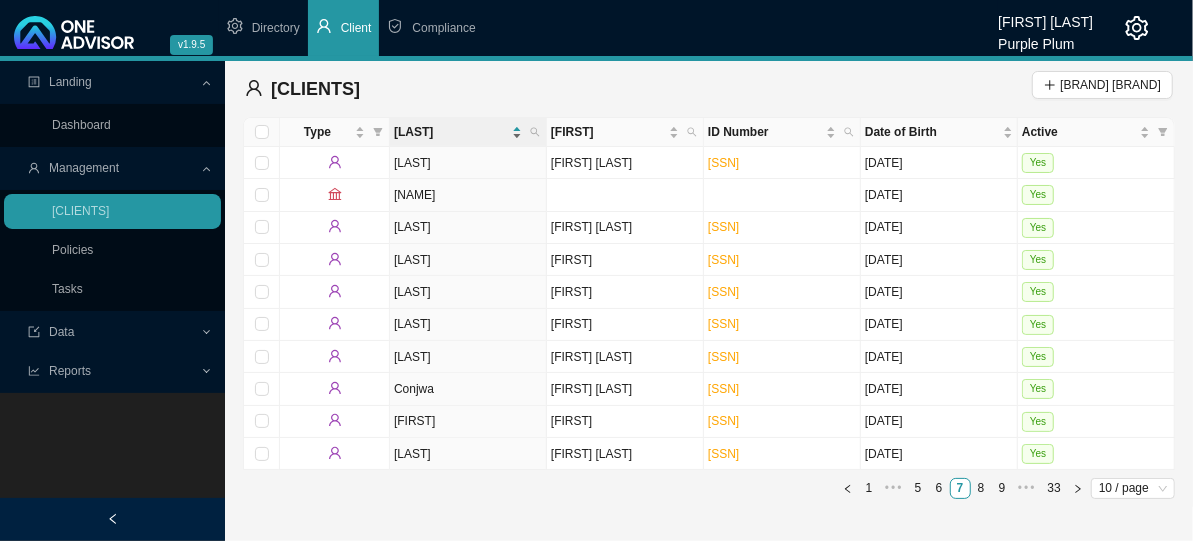 click on "[LAST]" at bounding box center (458, 132) 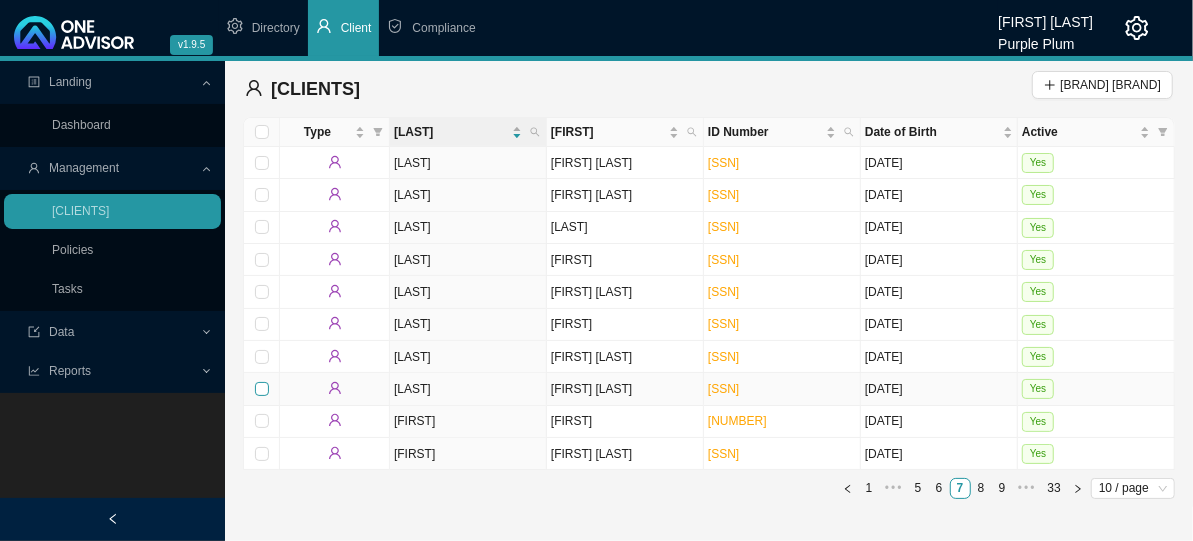 click at bounding box center (262, 389) 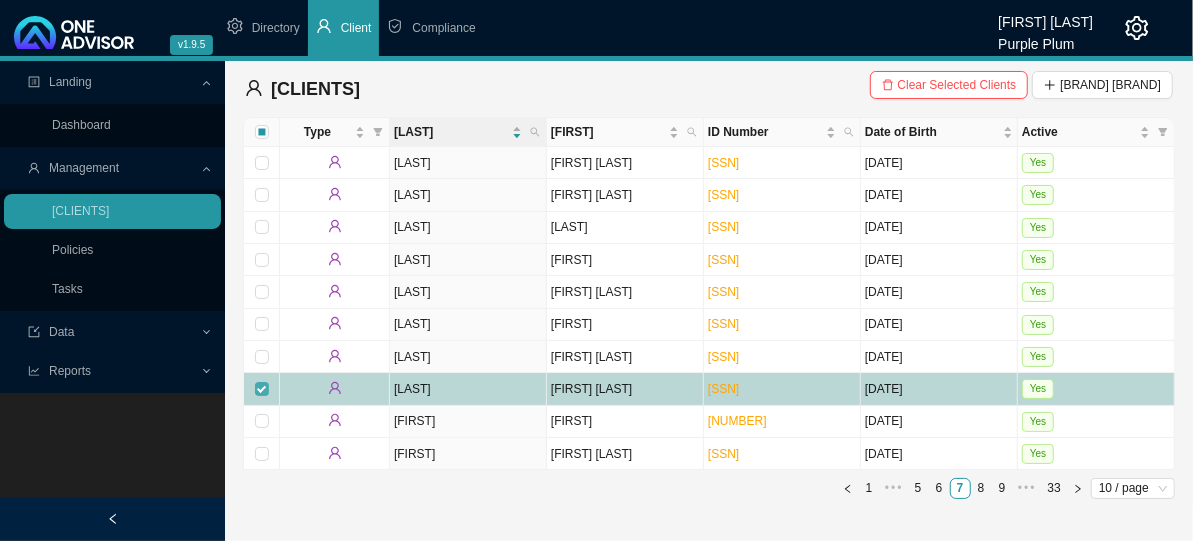 click at bounding box center [262, 389] 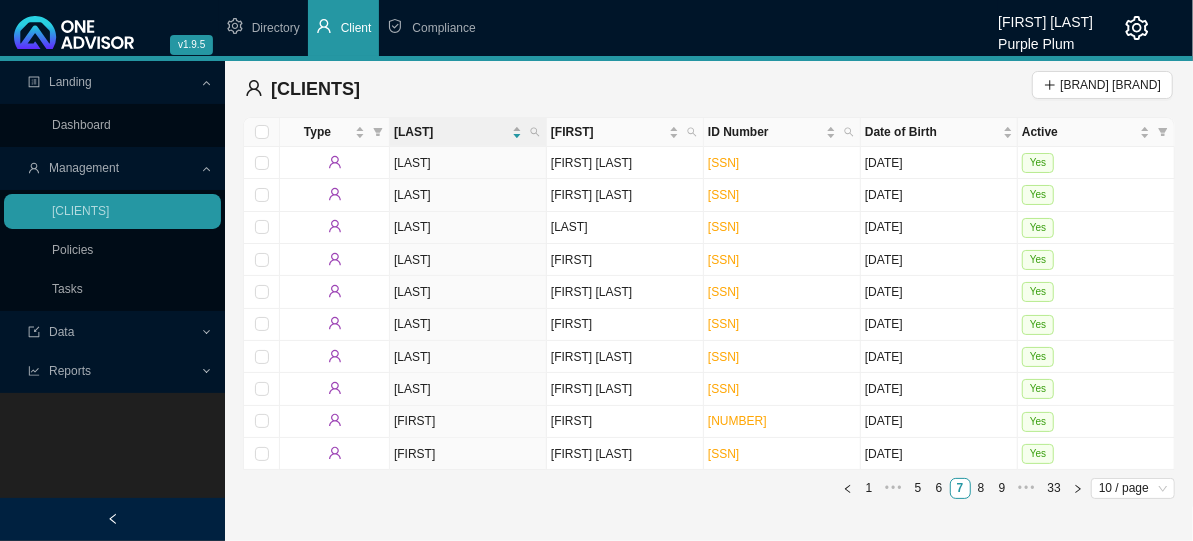 click on "[NUMBER] ••• [NUMBER] [NUMBER] / page" at bounding box center (709, 488) 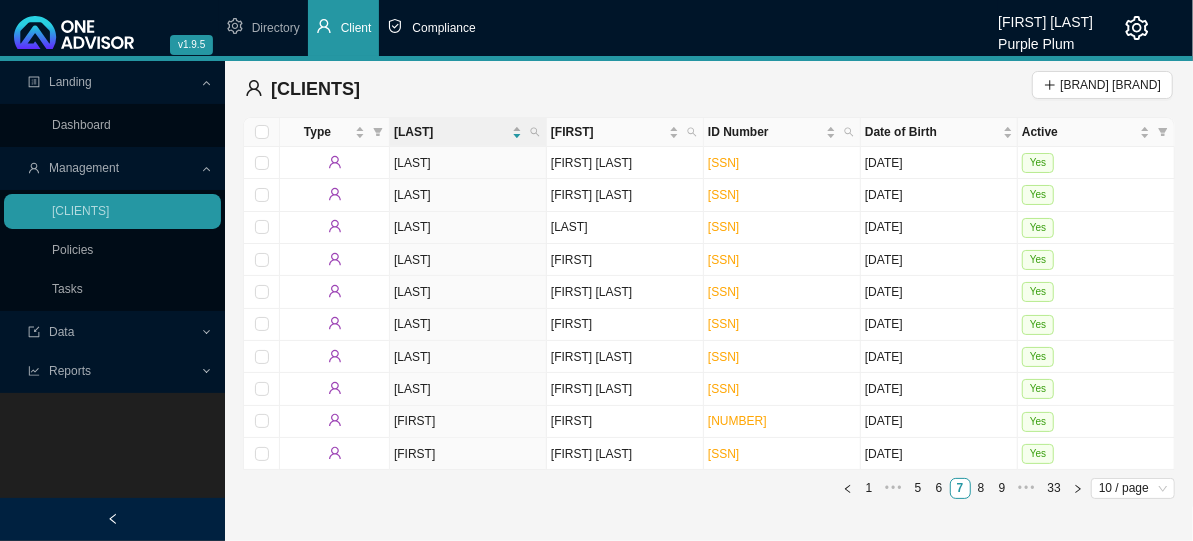 click on "Compliance" at bounding box center [443, 28] 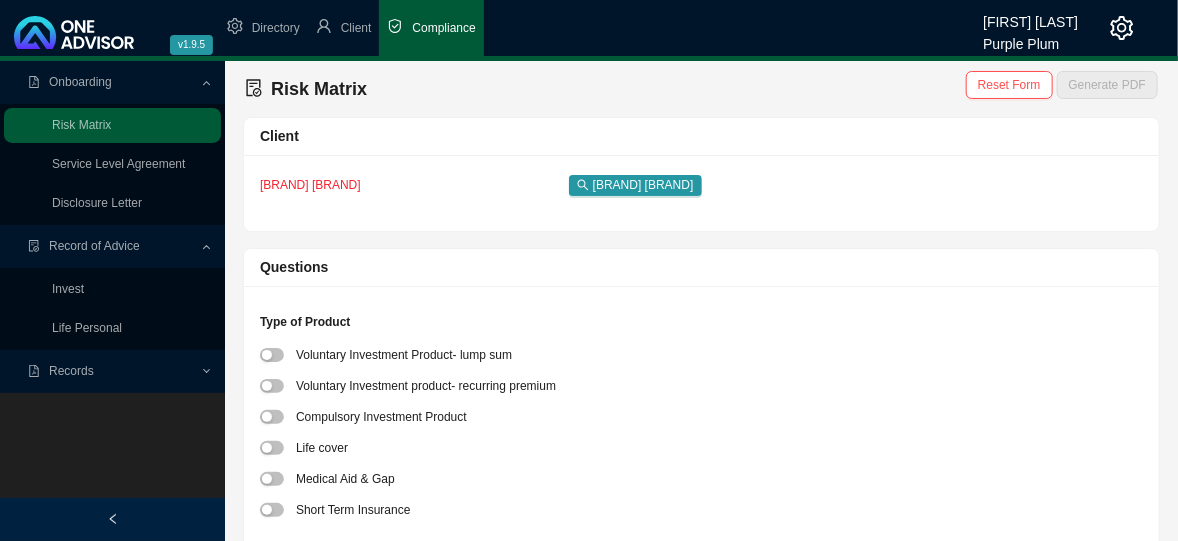 click on "Records" at bounding box center (71, 371) 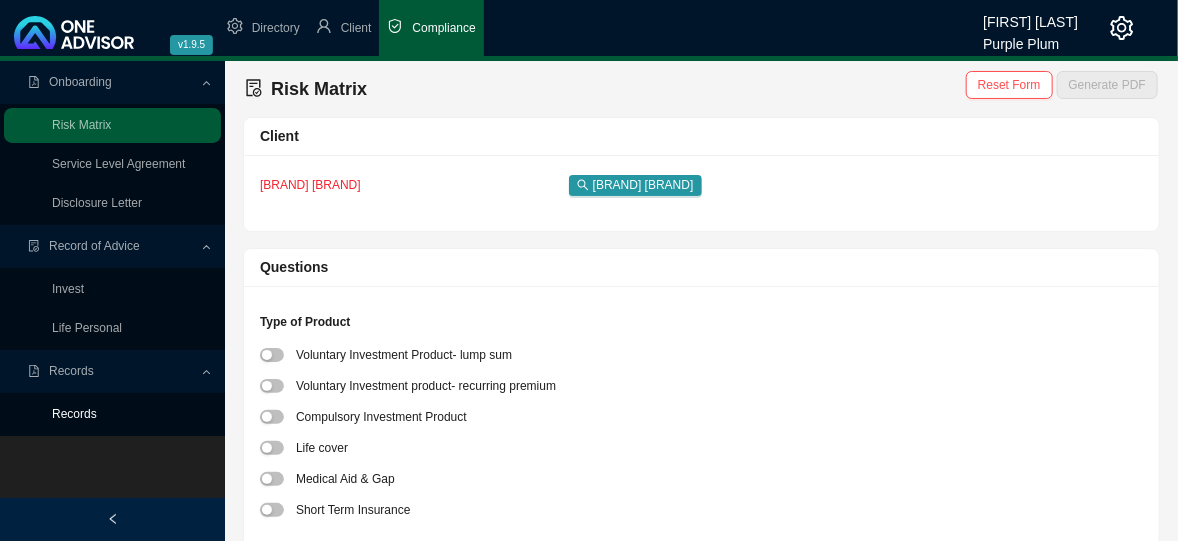 click on "Records" at bounding box center (74, 414) 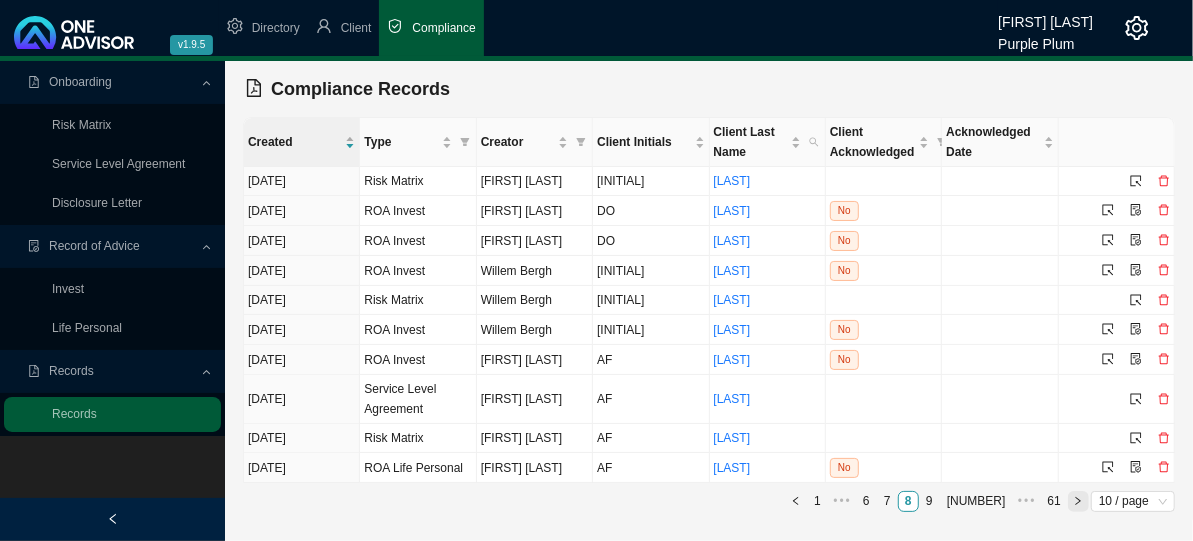 click 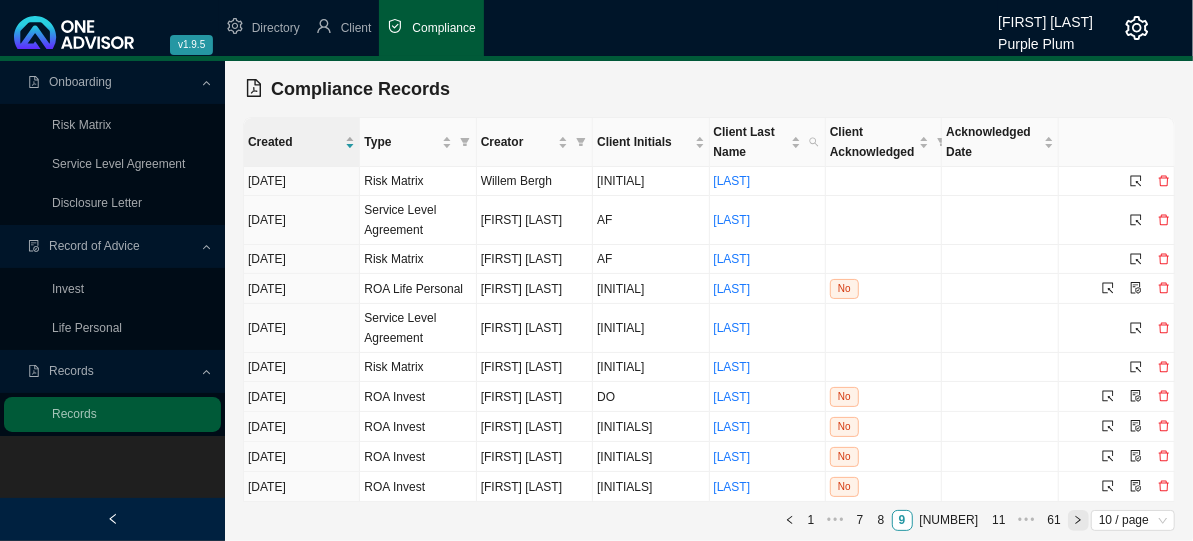 click 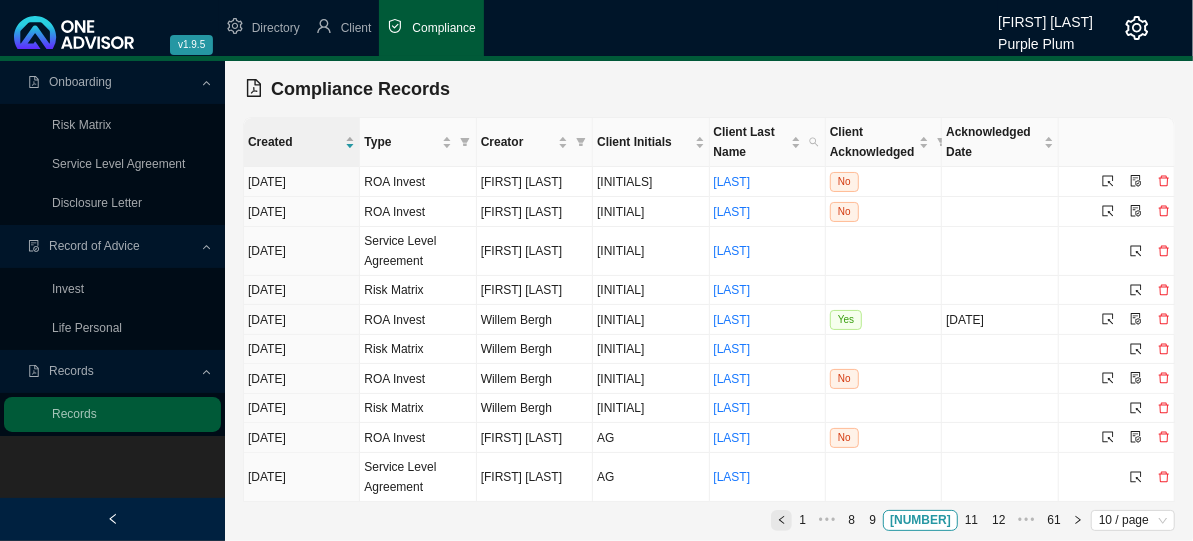 click 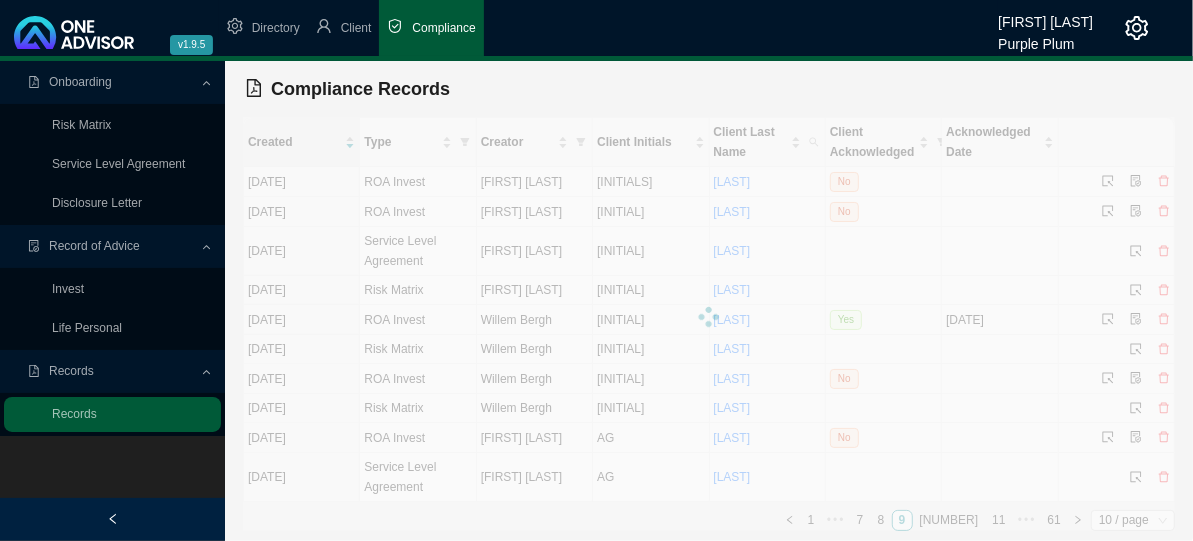 click at bounding box center (709, 317) 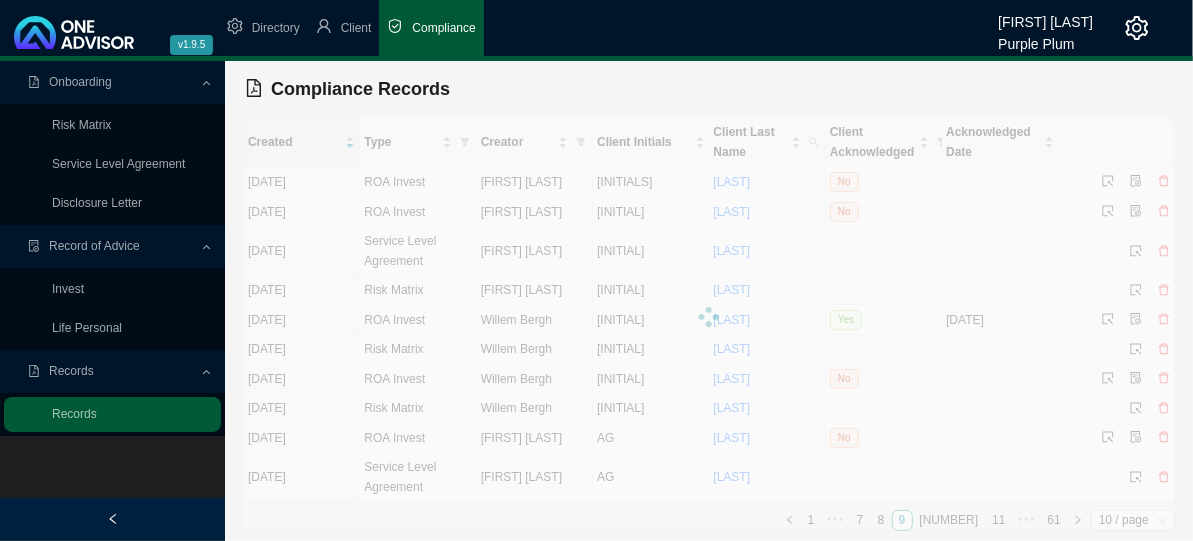 click at bounding box center [709, 317] 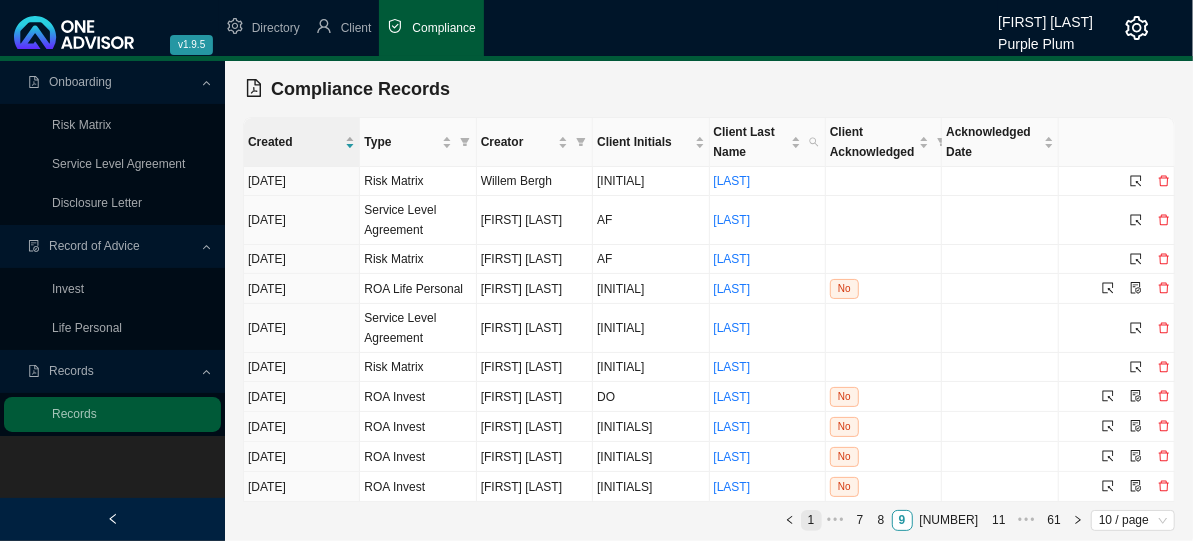 click on "1" at bounding box center (811, 520) 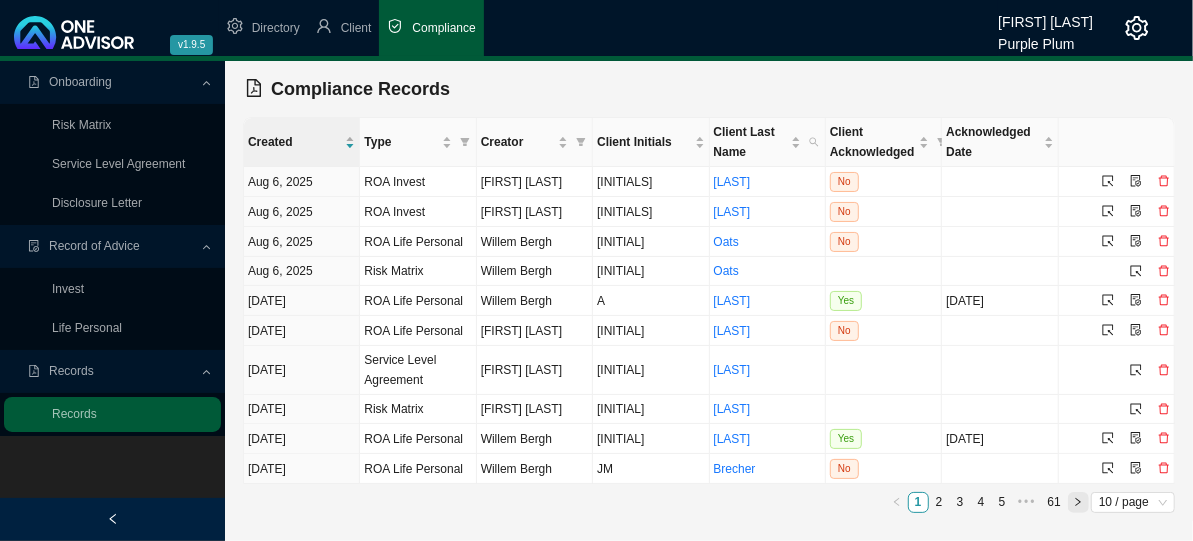 click 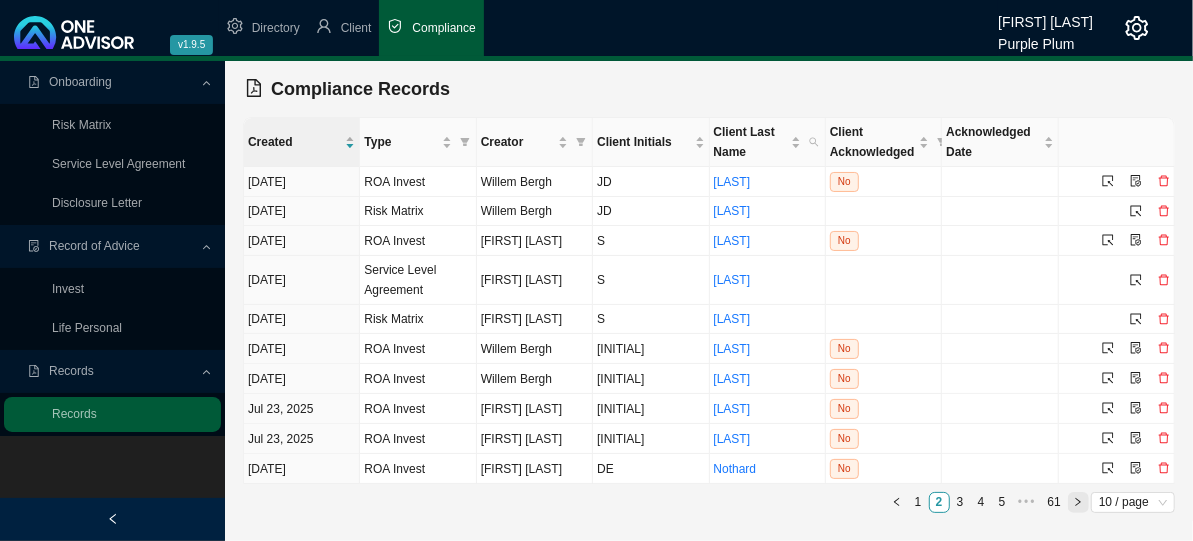 click 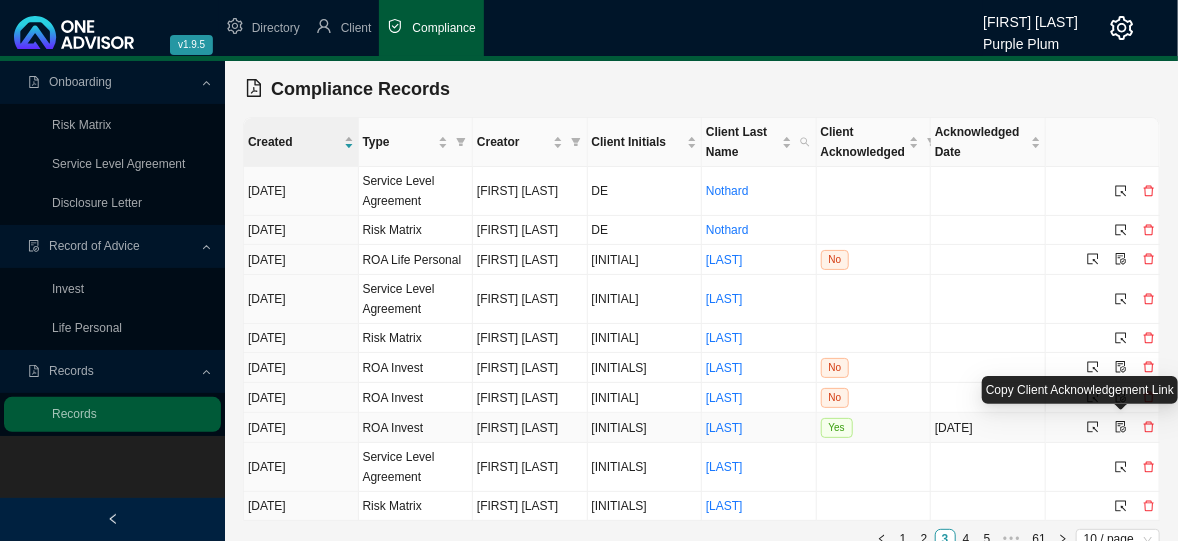 click 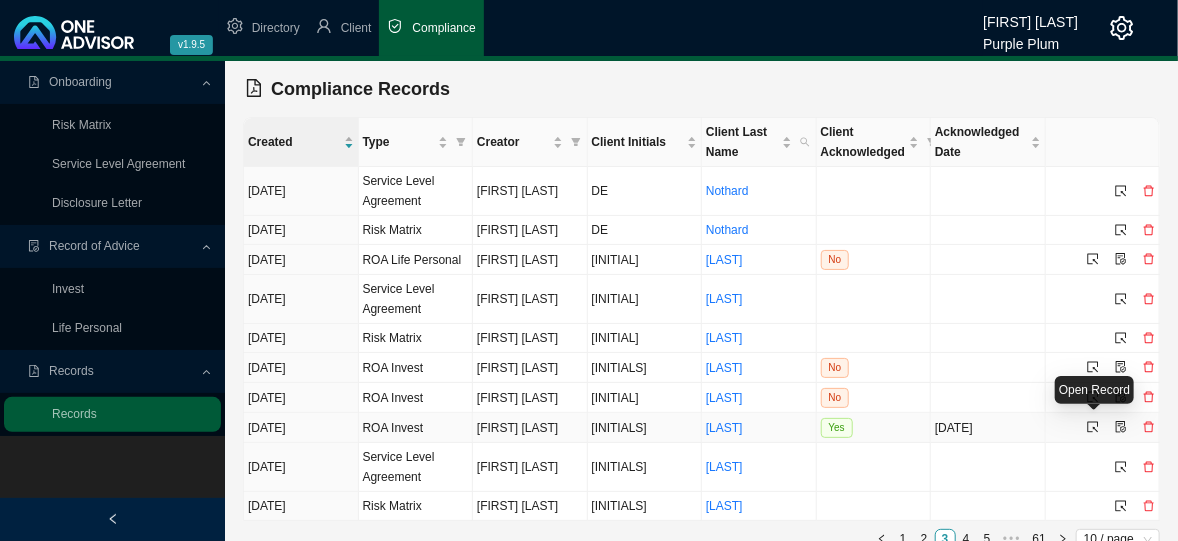 click 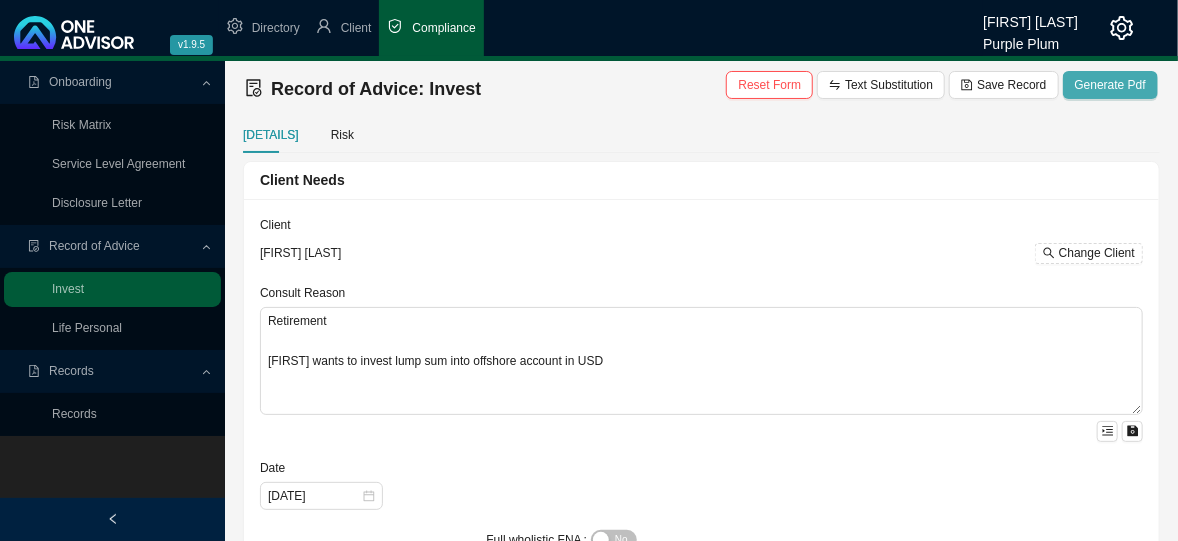 click on "Generate Pdf" at bounding box center (1110, 85) 